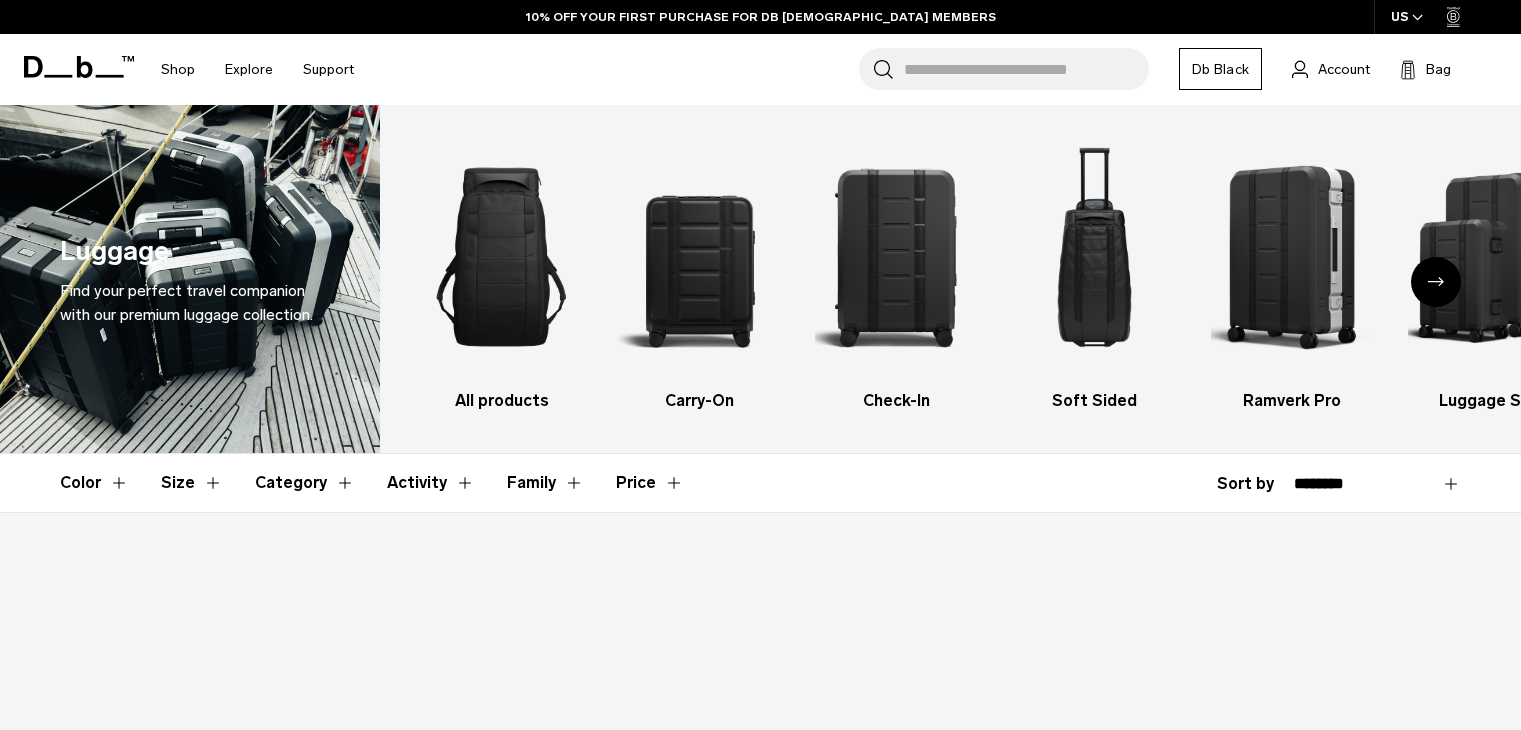 scroll, scrollTop: 0, scrollLeft: 0, axis: both 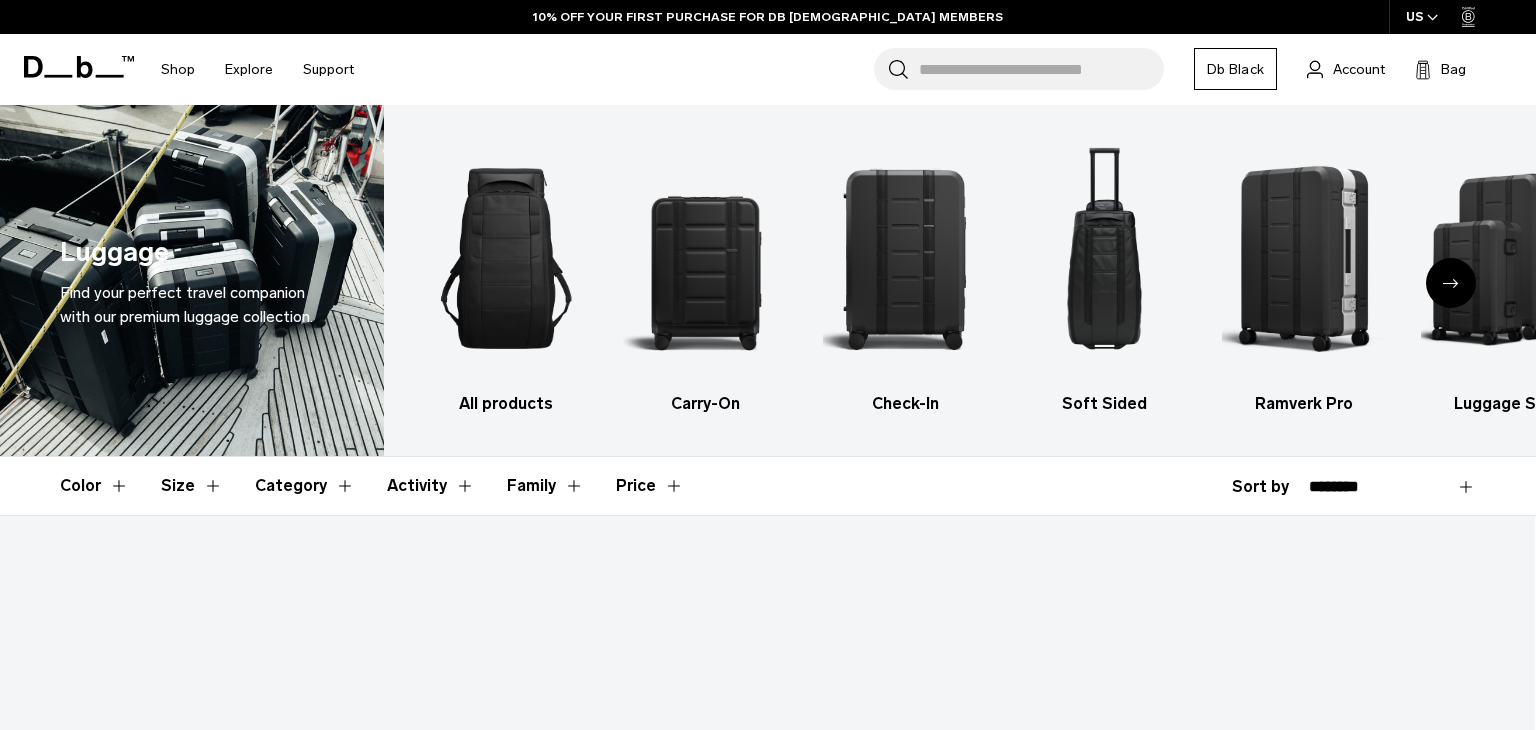click at bounding box center [905, 258] 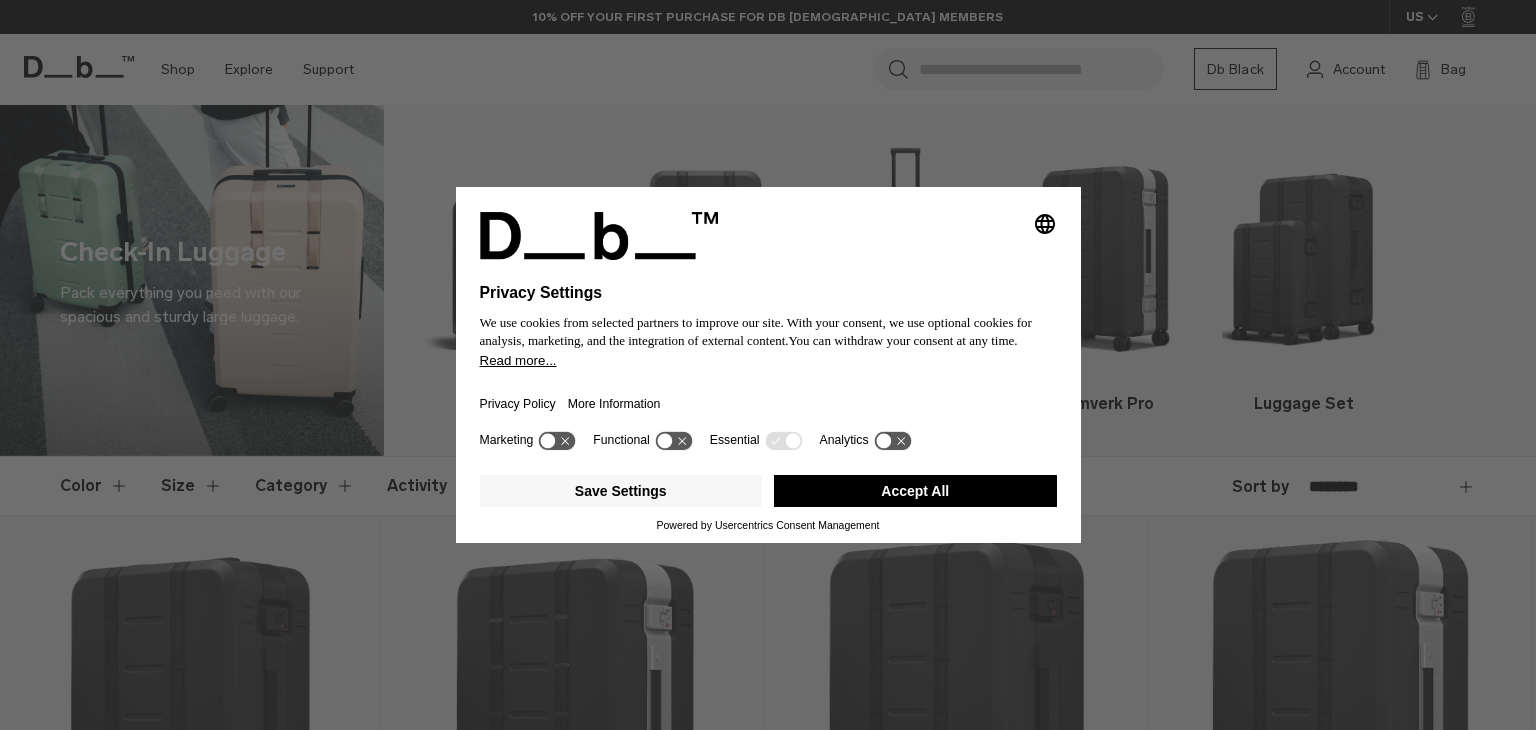 scroll, scrollTop: 0, scrollLeft: 0, axis: both 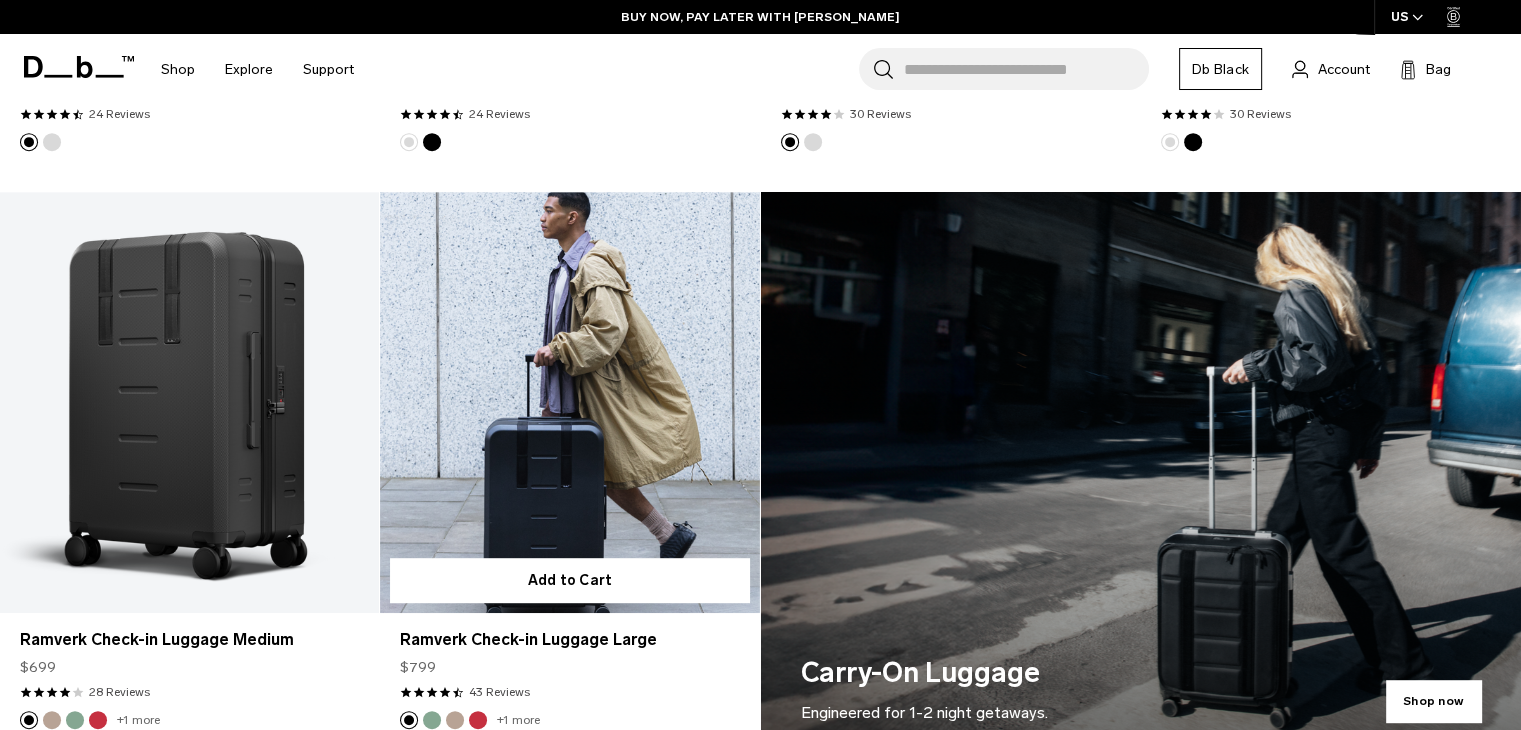 click at bounding box center (569, 402) 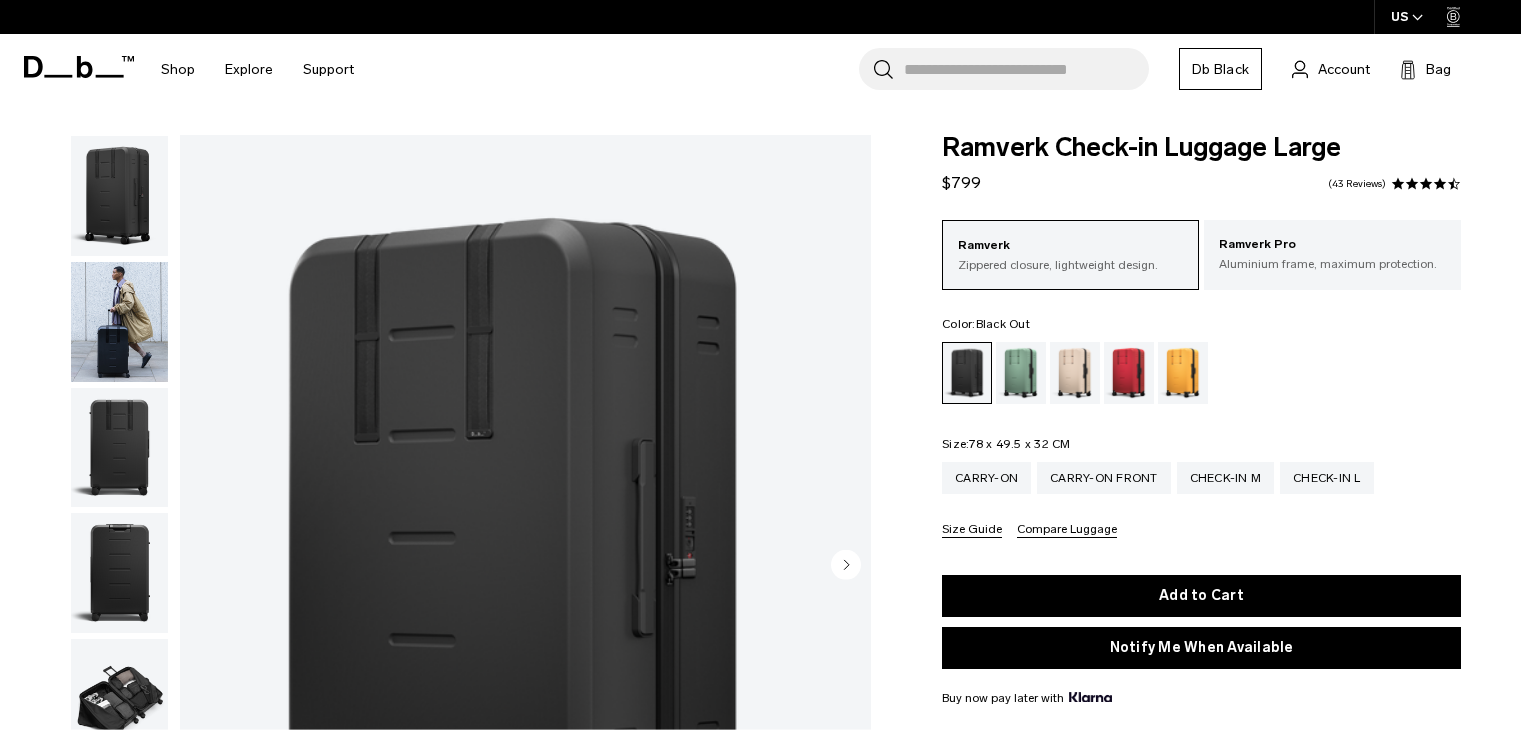 scroll, scrollTop: 0, scrollLeft: 0, axis: both 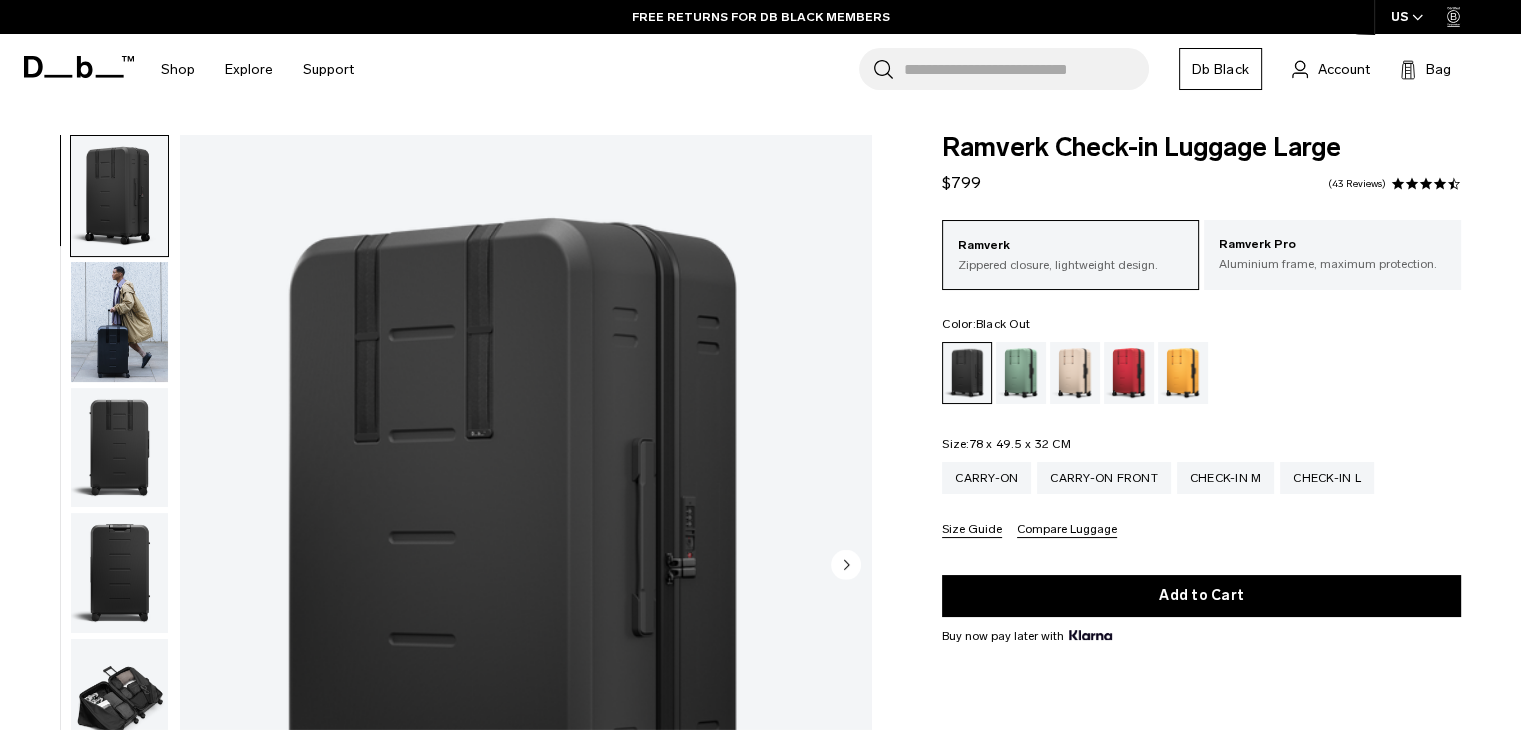 click at bounding box center (119, 322) 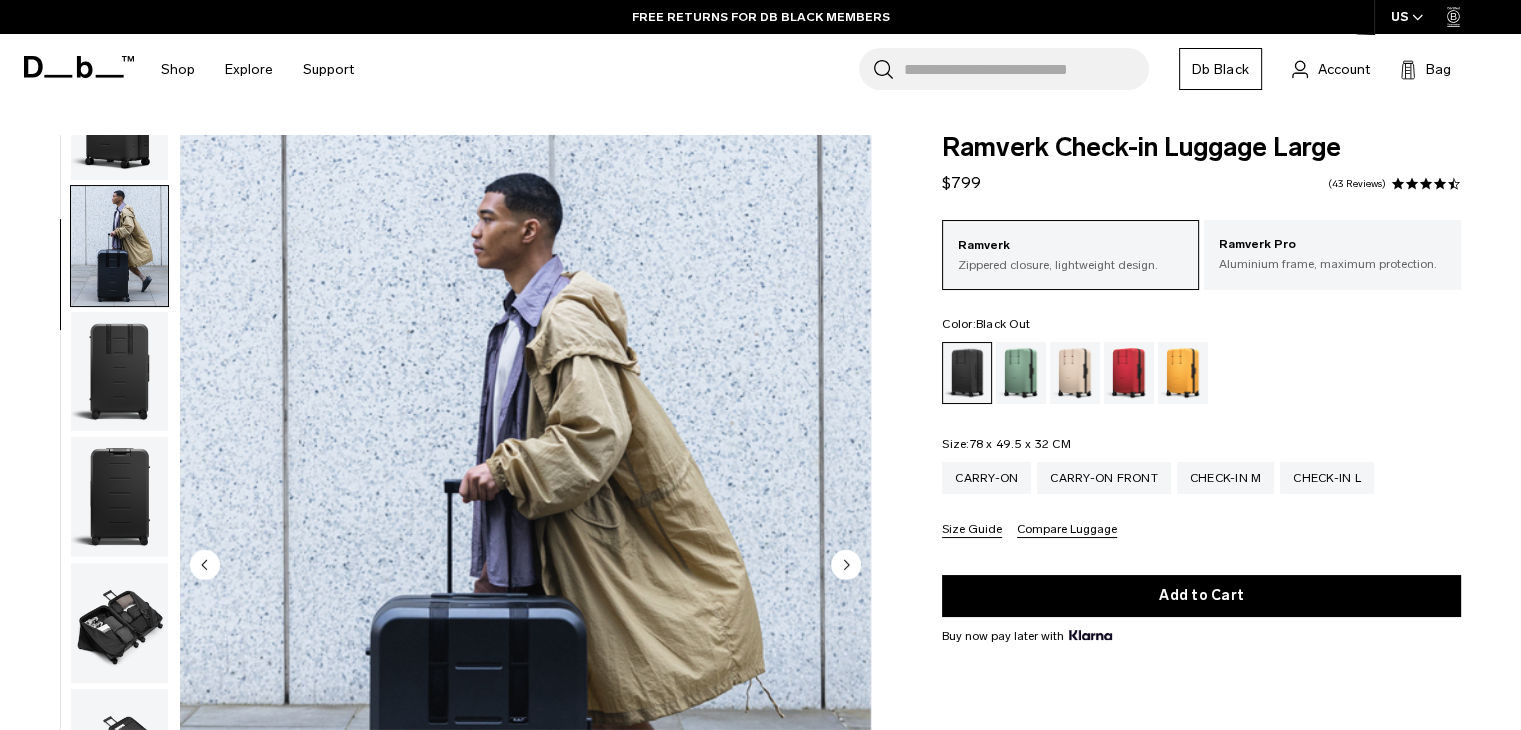 scroll, scrollTop: 126, scrollLeft: 0, axis: vertical 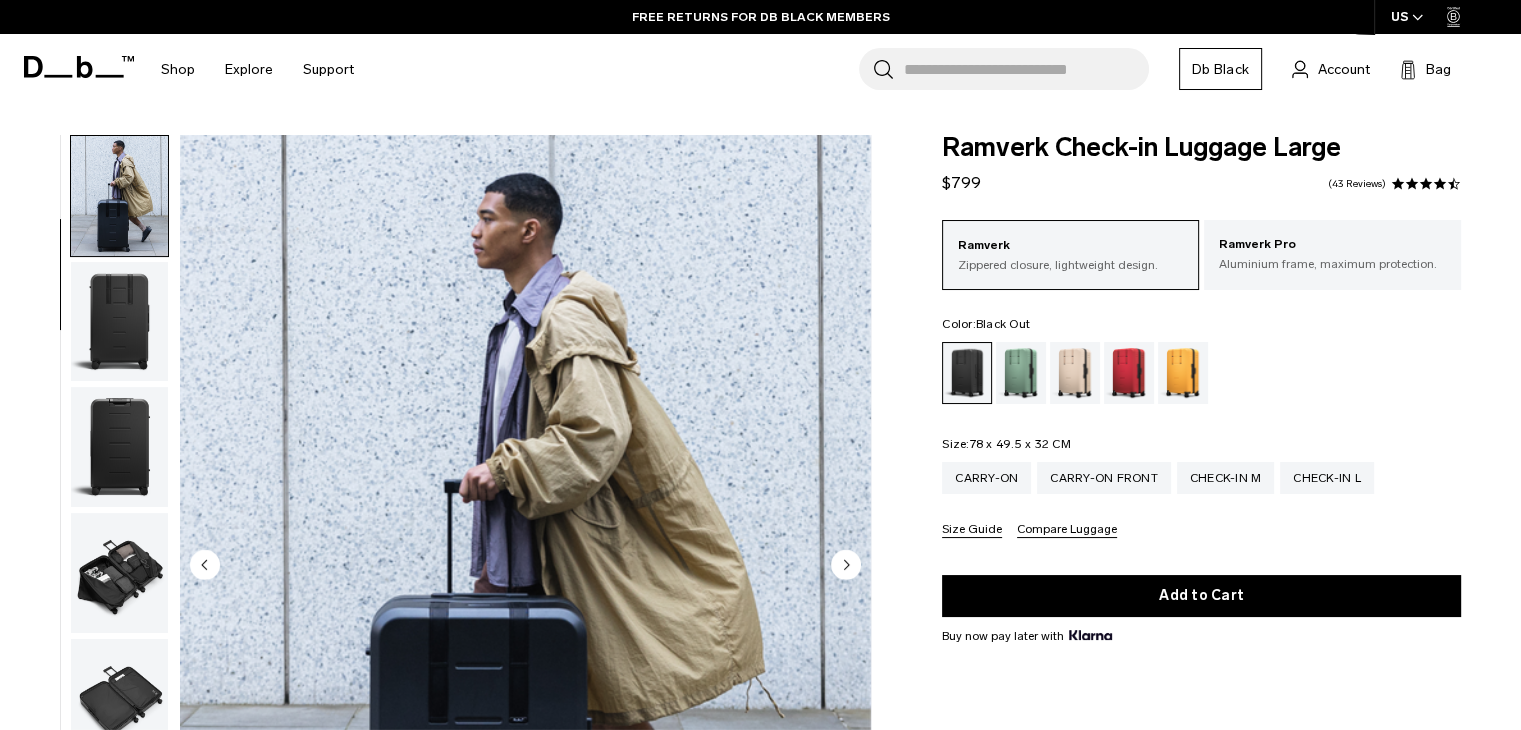 click at bounding box center (119, 322) 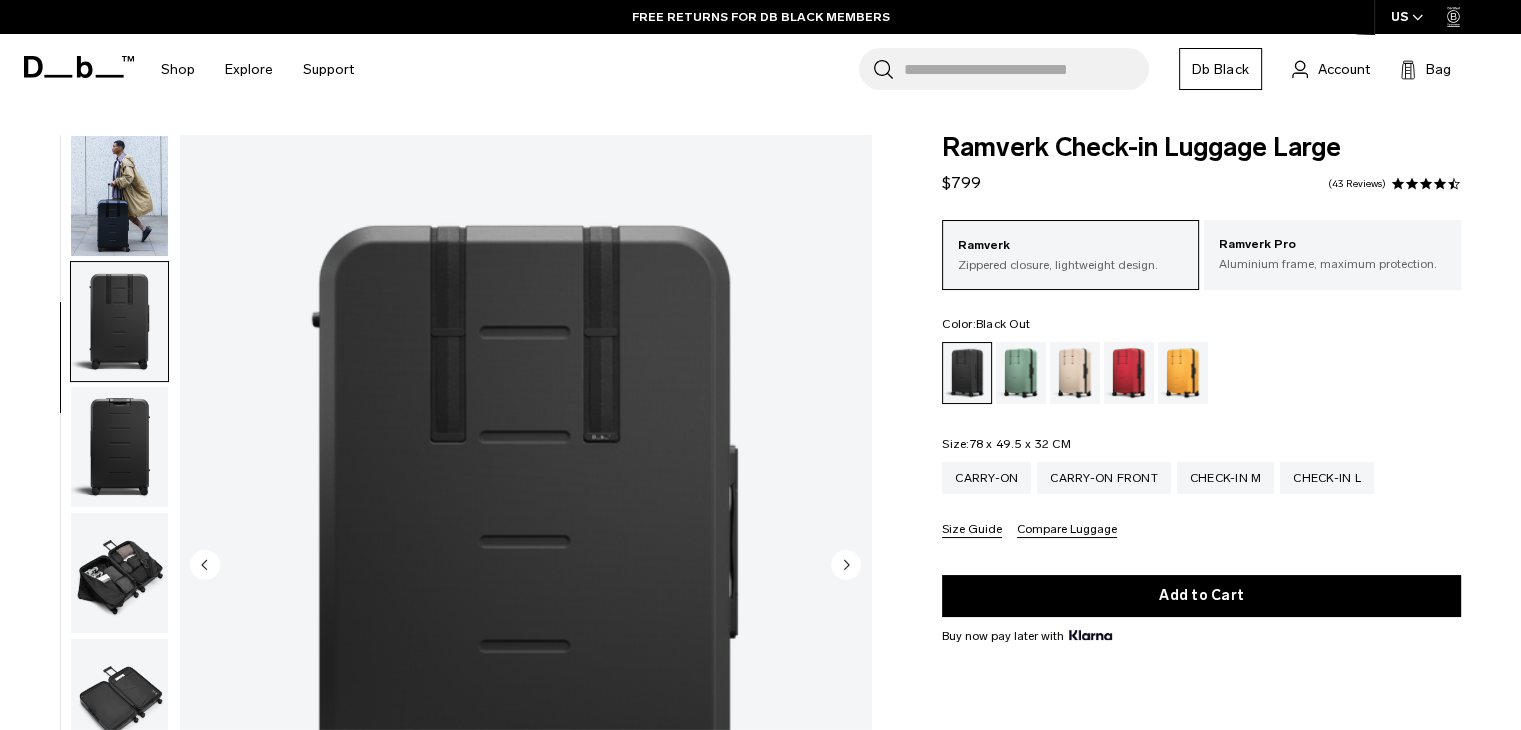 scroll, scrollTop: 252, scrollLeft: 0, axis: vertical 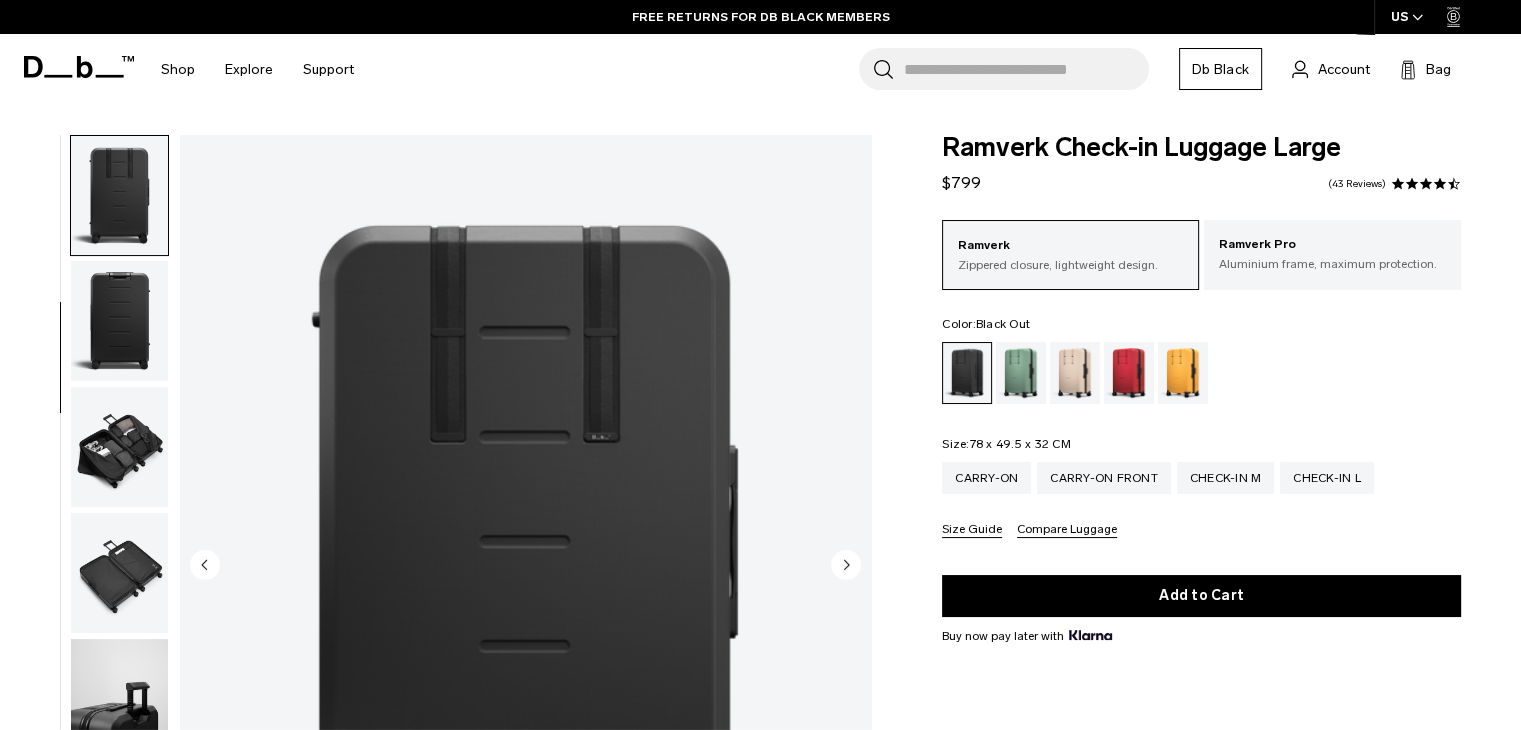 click at bounding box center (119, 321) 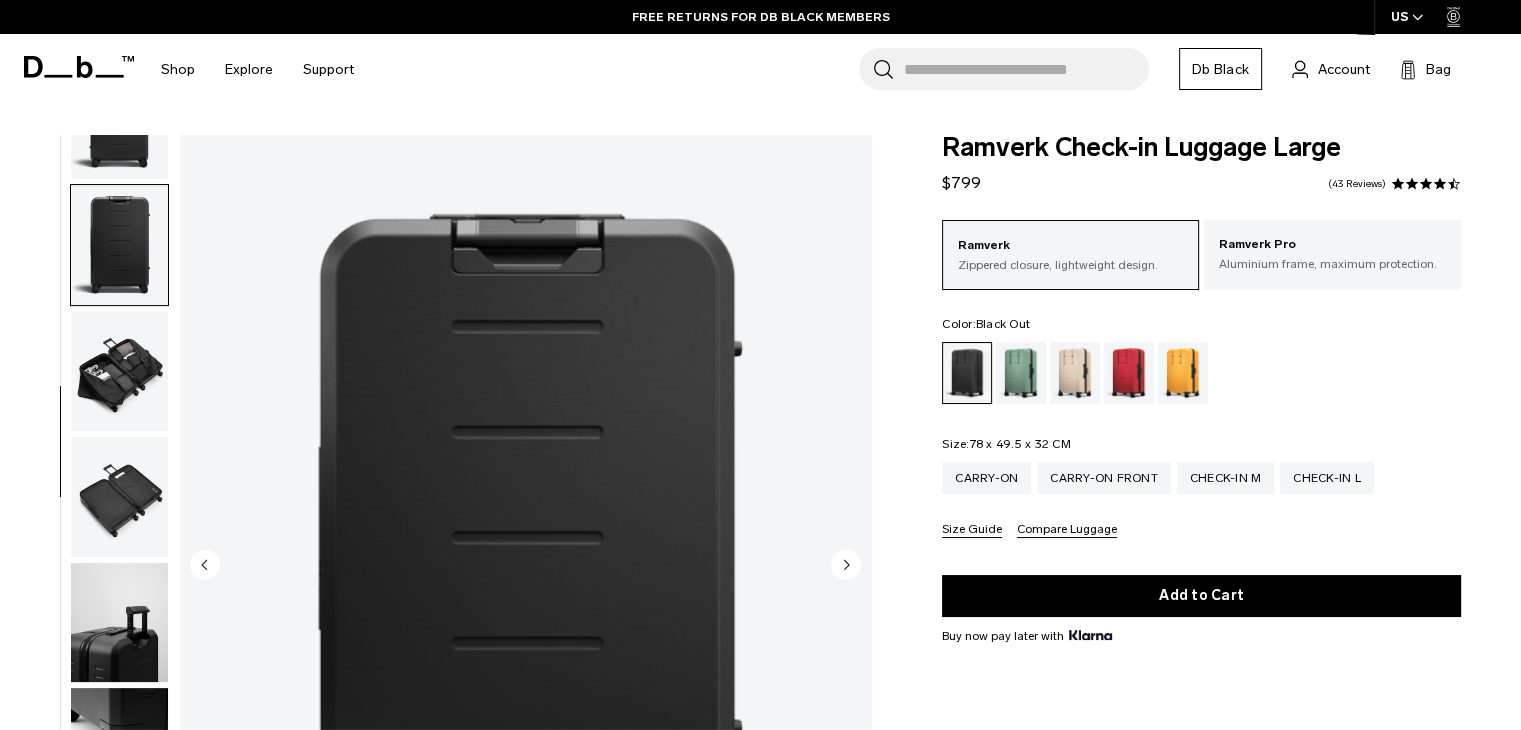 scroll, scrollTop: 378, scrollLeft: 0, axis: vertical 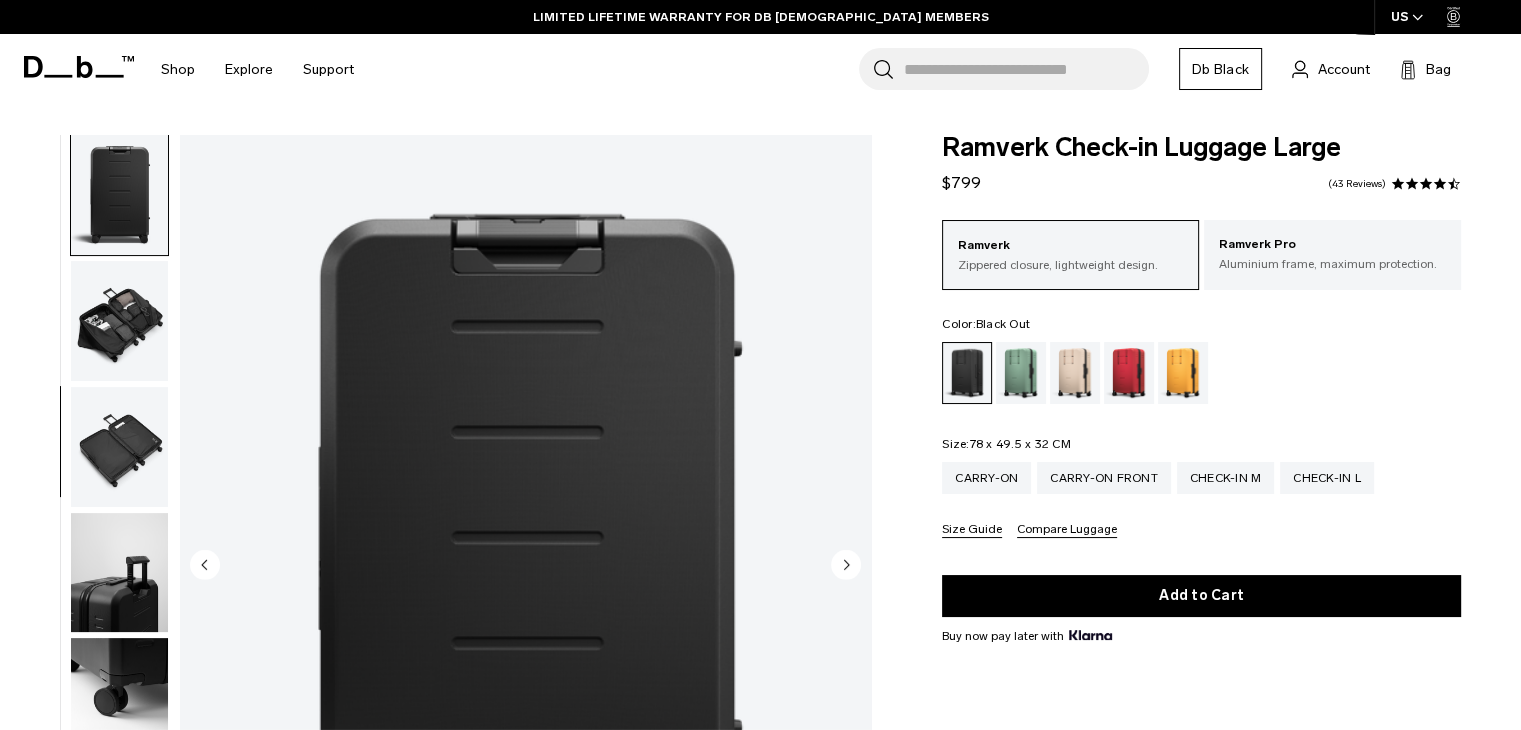 click at bounding box center [119, 321] 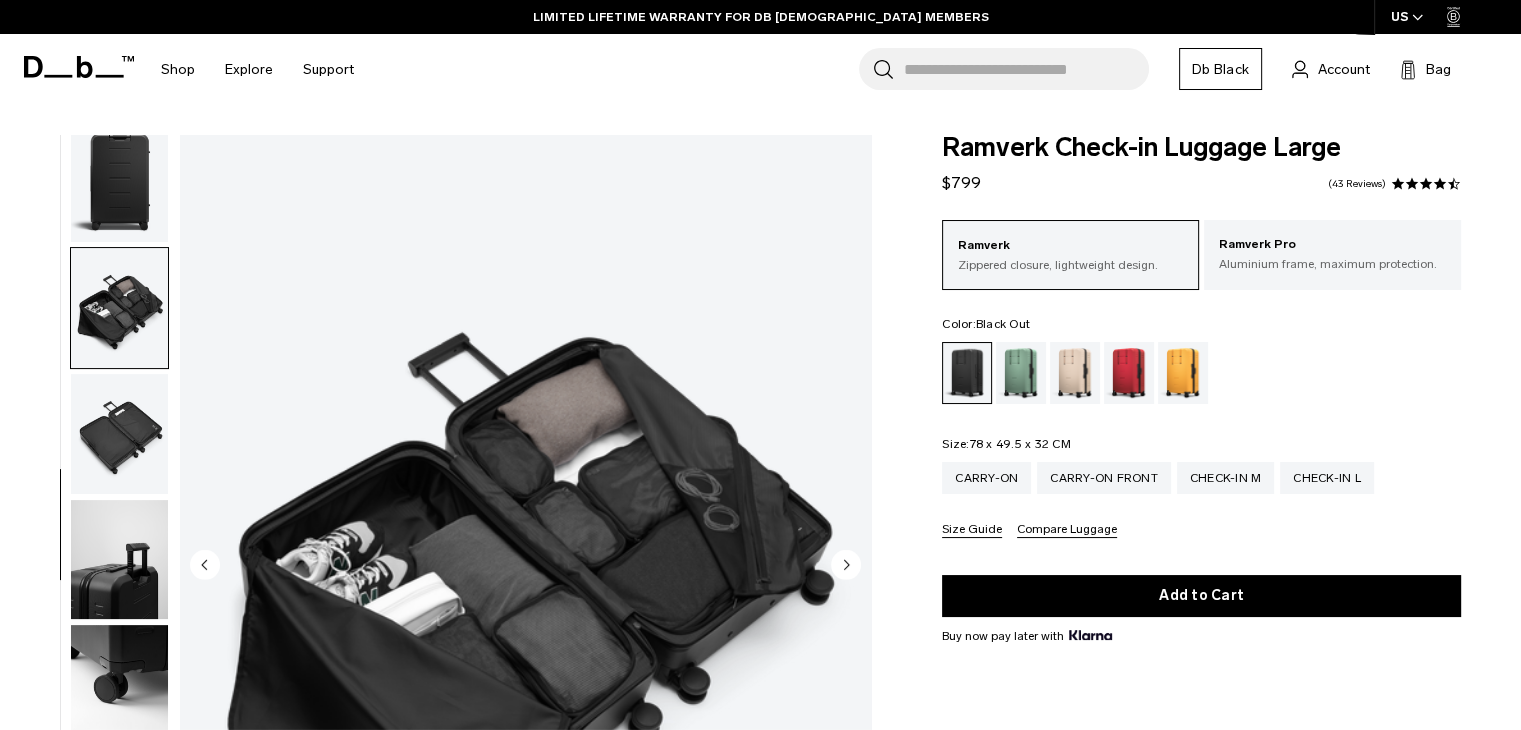 click at bounding box center (119, 434) 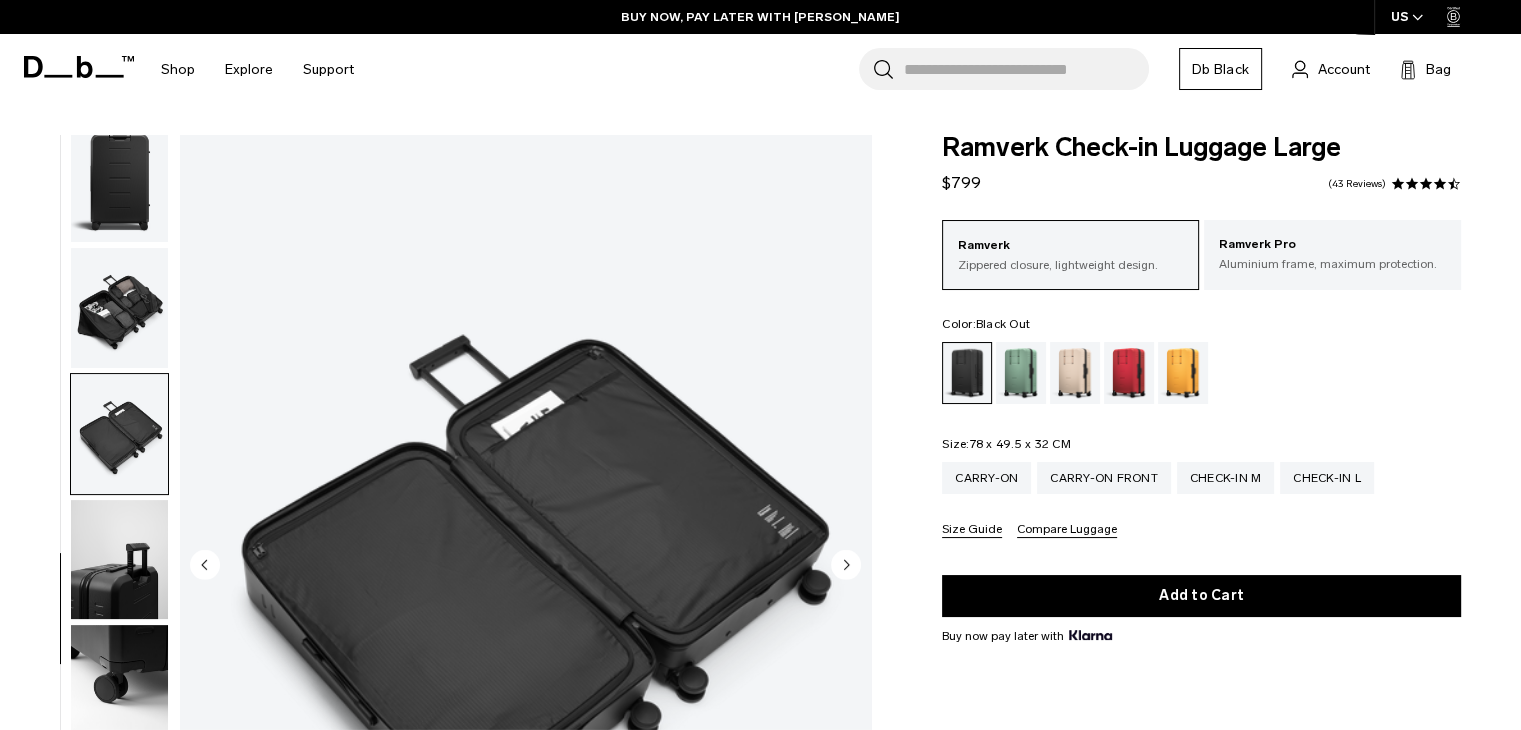 click at bounding box center [119, 560] 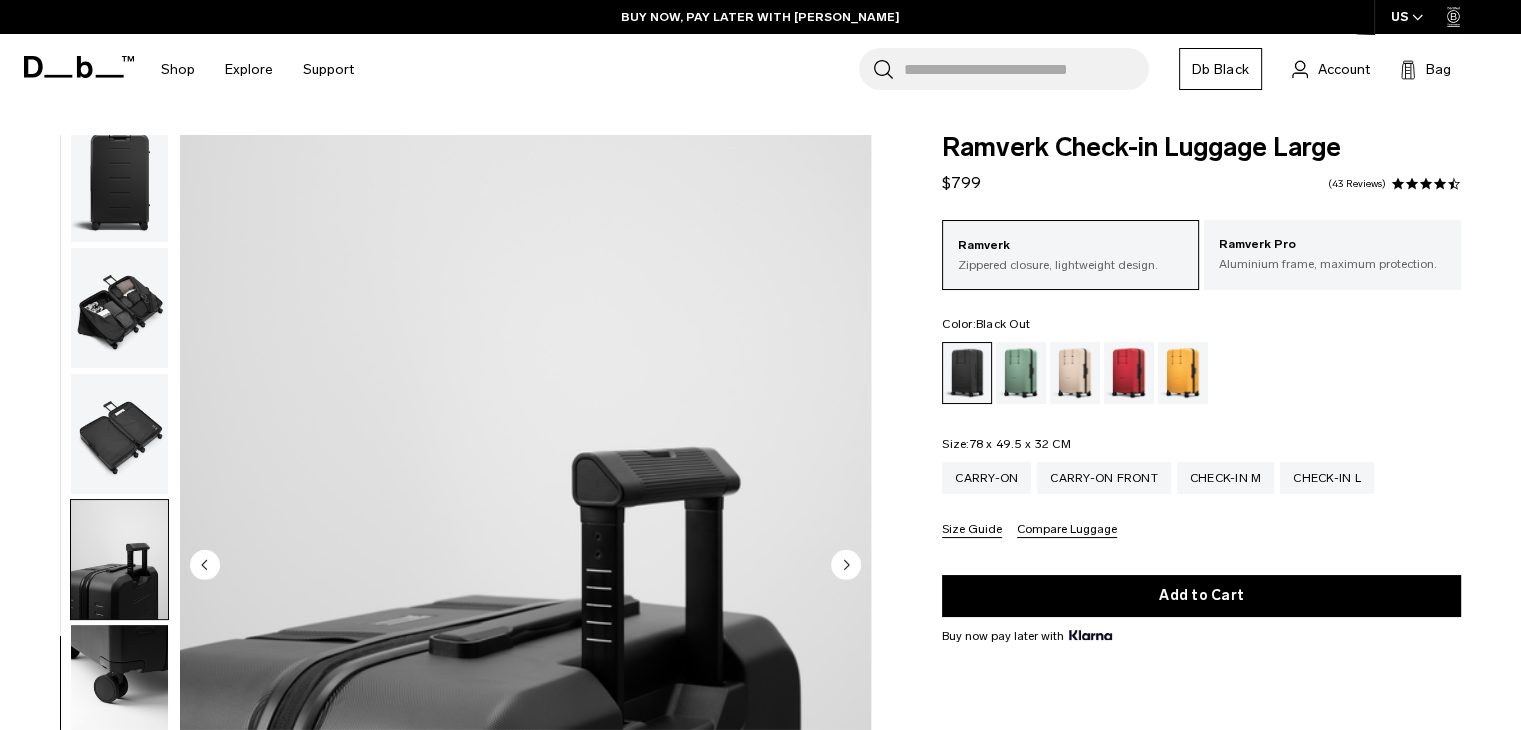 click 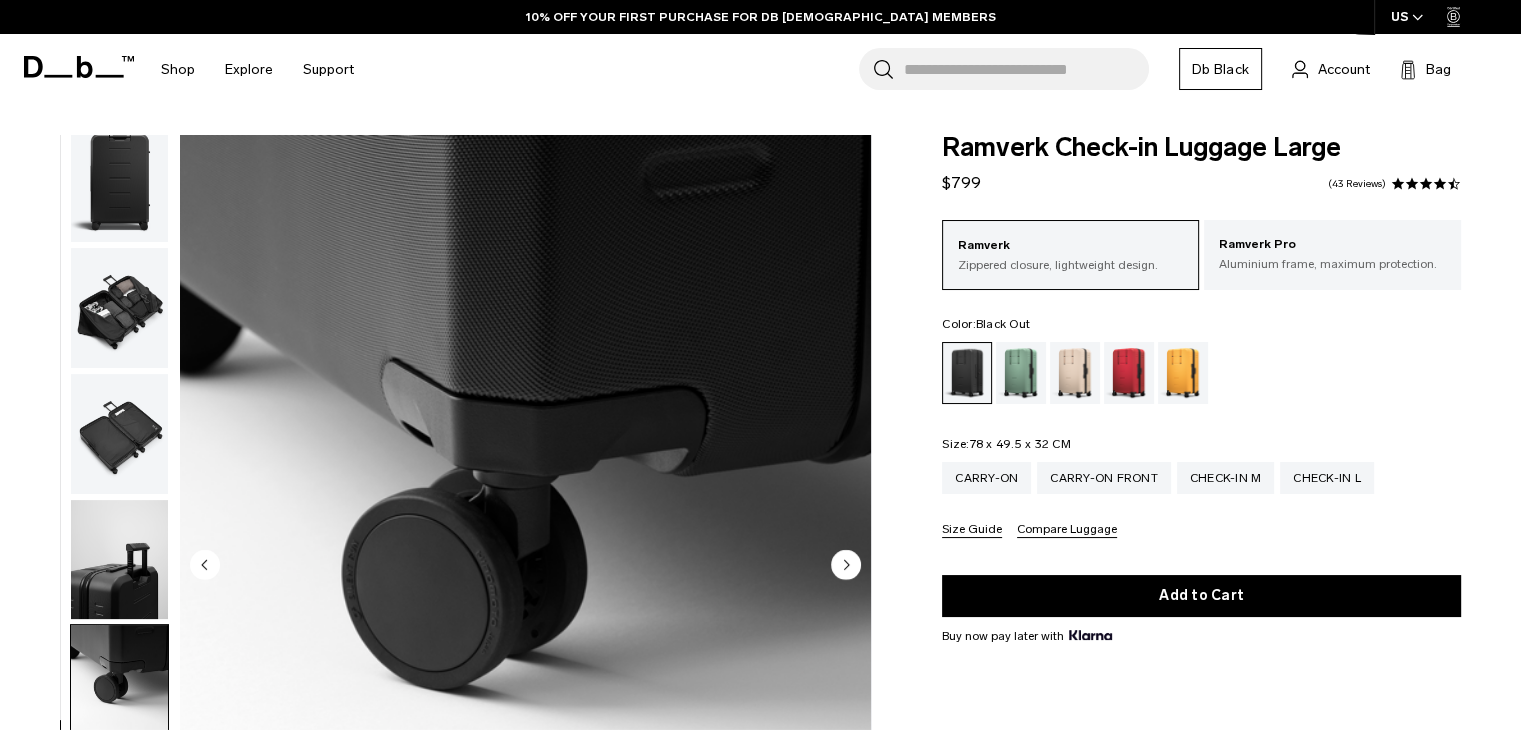 click 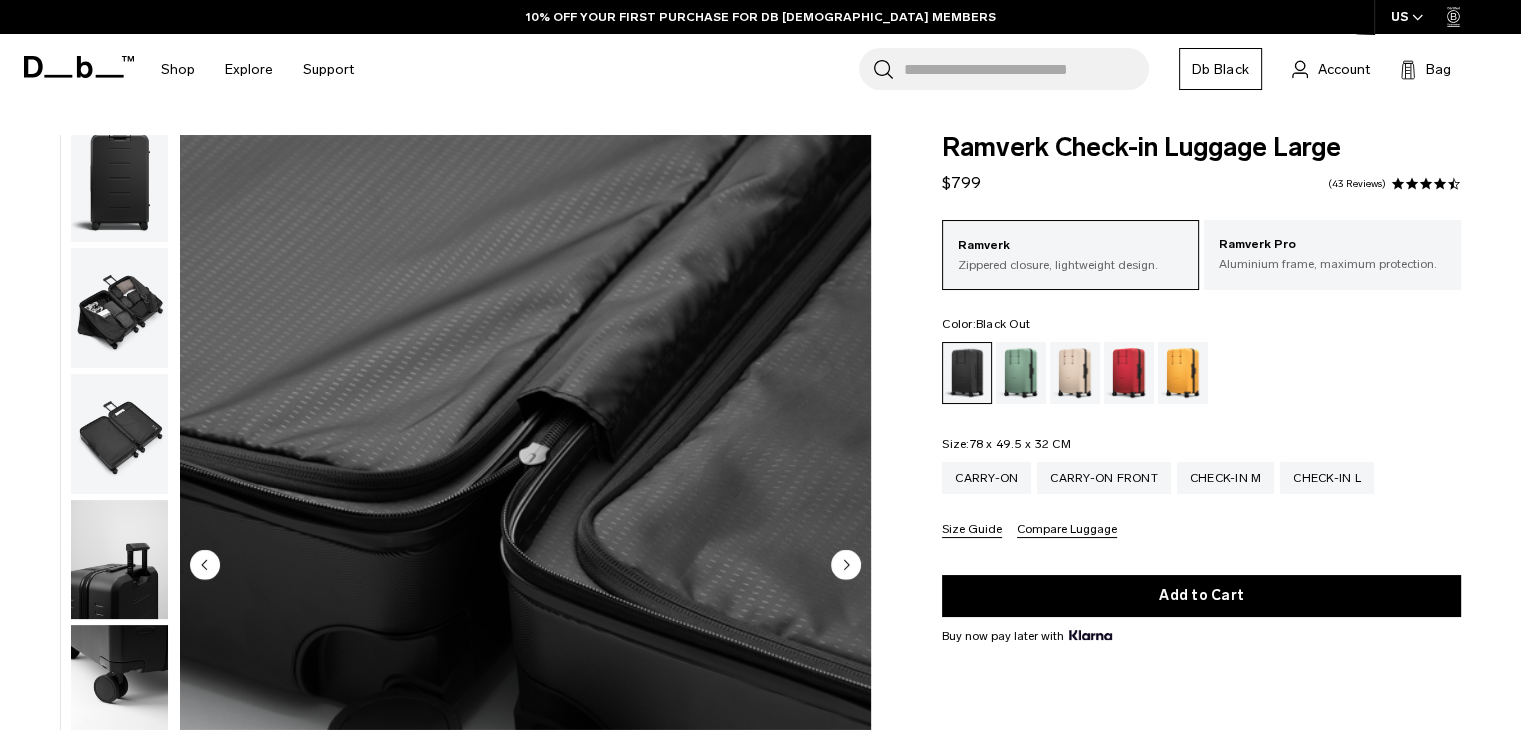 click 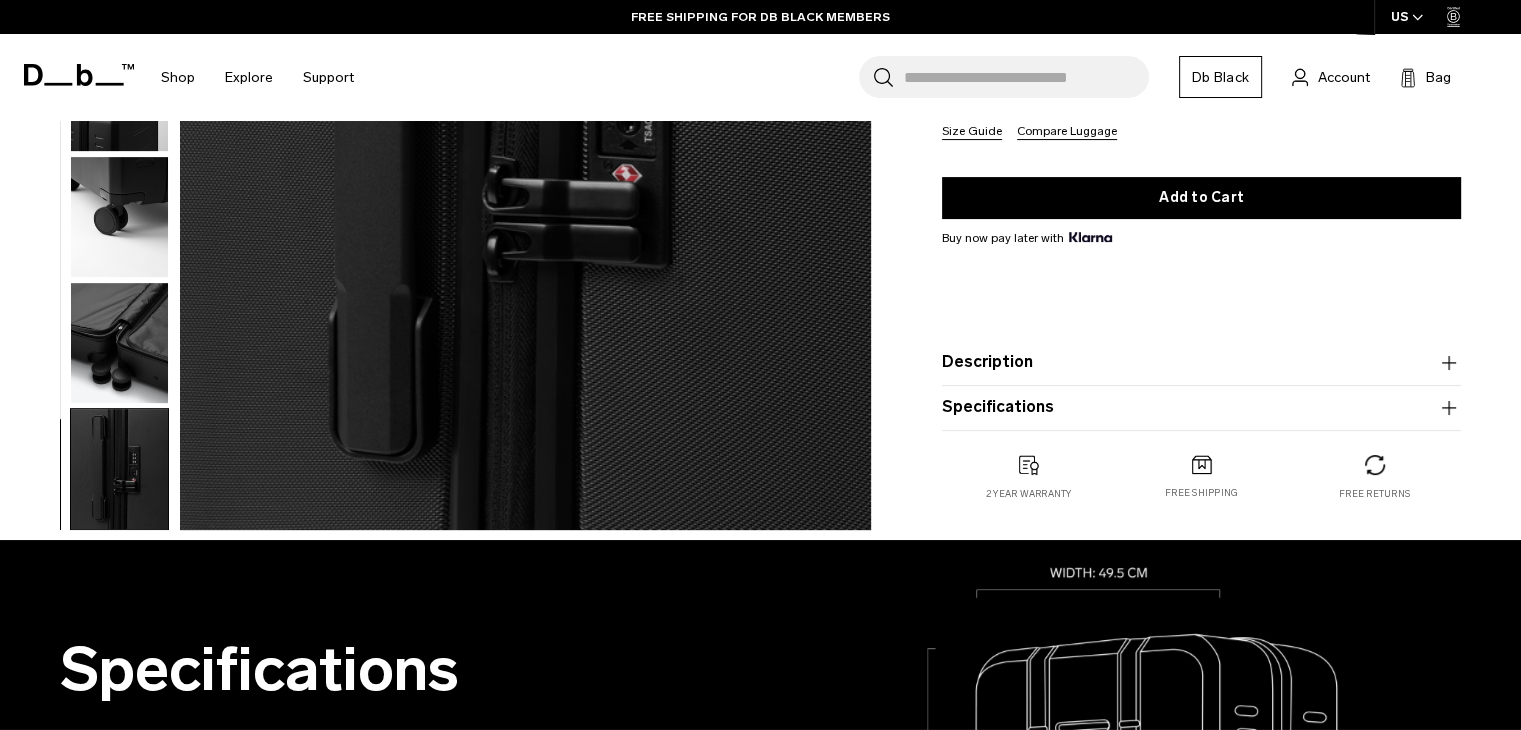scroll, scrollTop: 500, scrollLeft: 0, axis: vertical 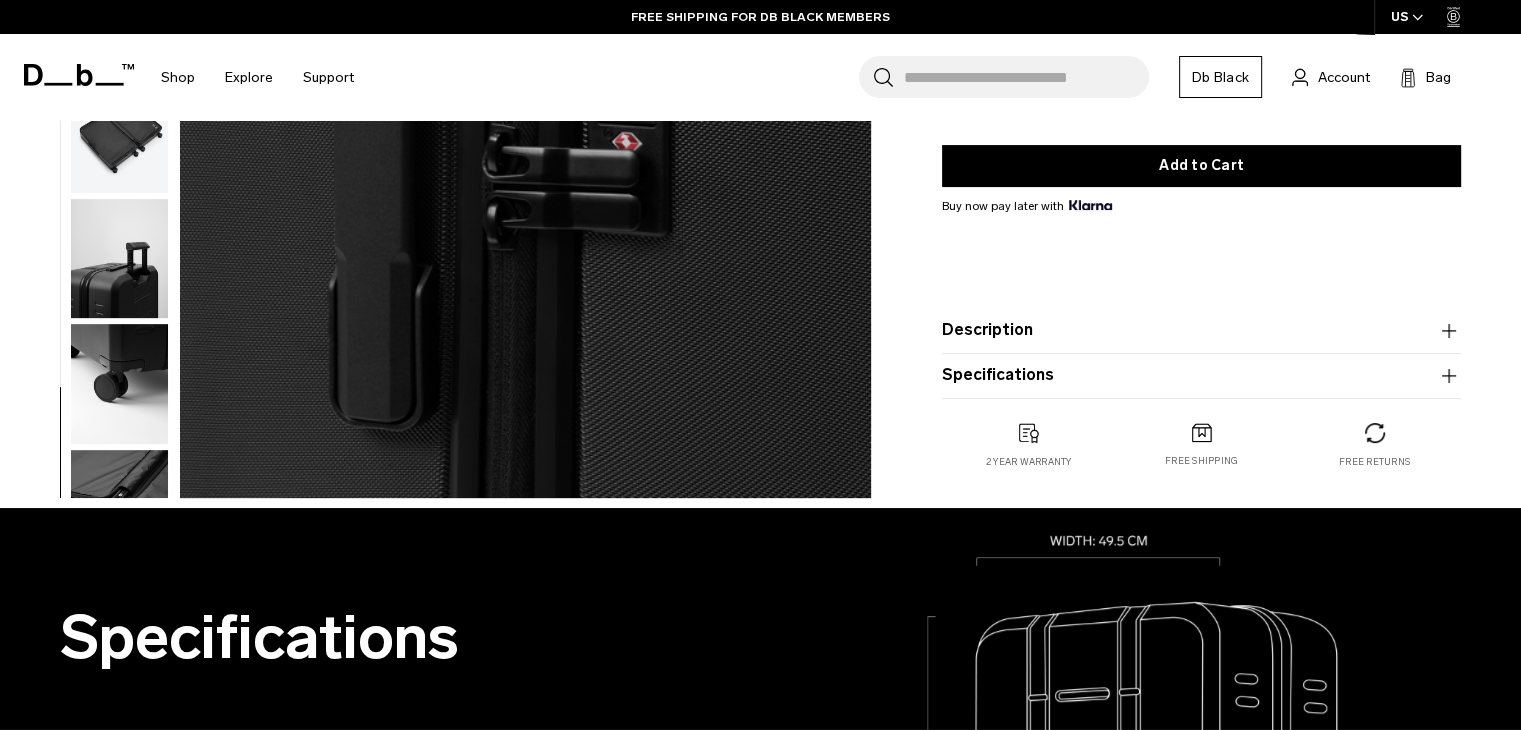 click at bounding box center (119, 259) 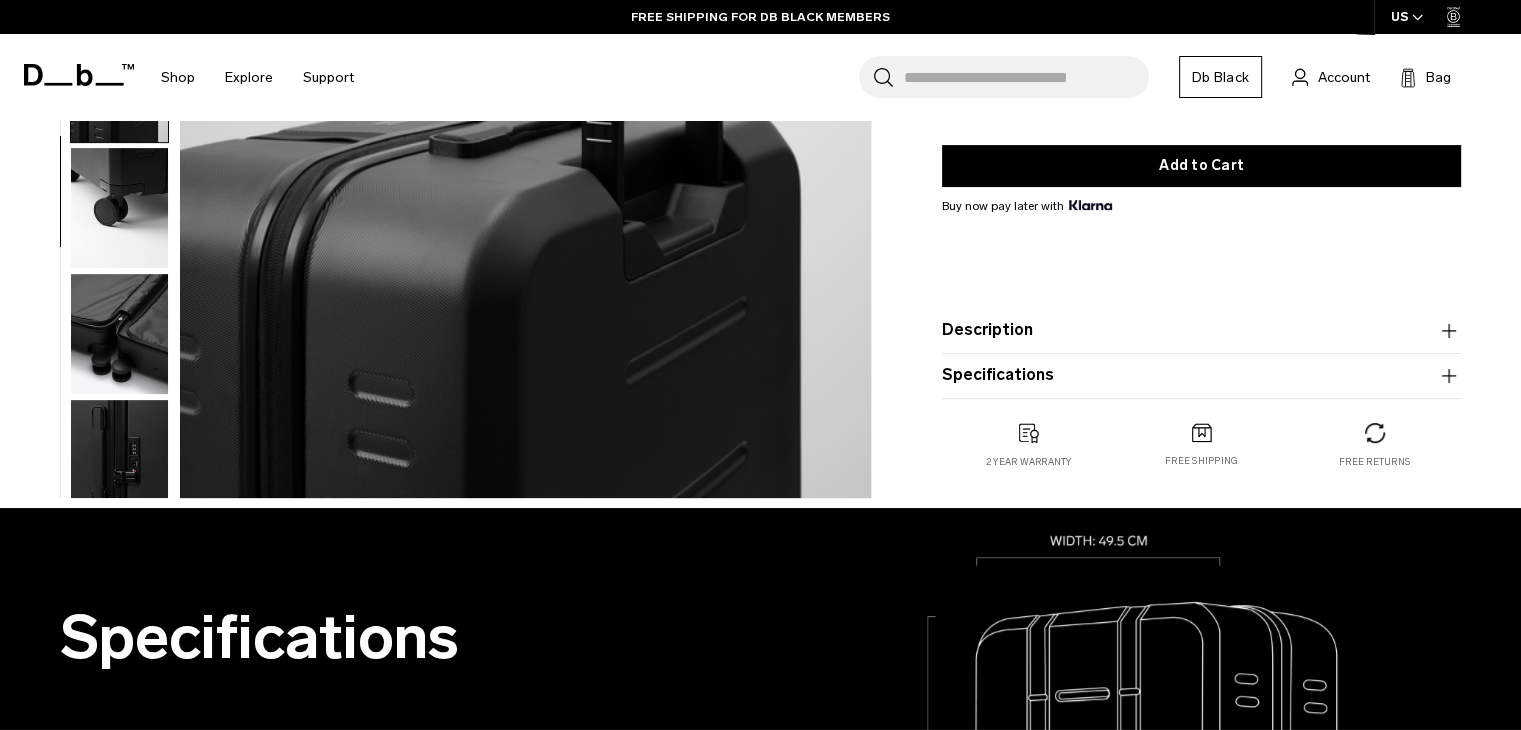 scroll, scrollTop: 392, scrollLeft: 0, axis: vertical 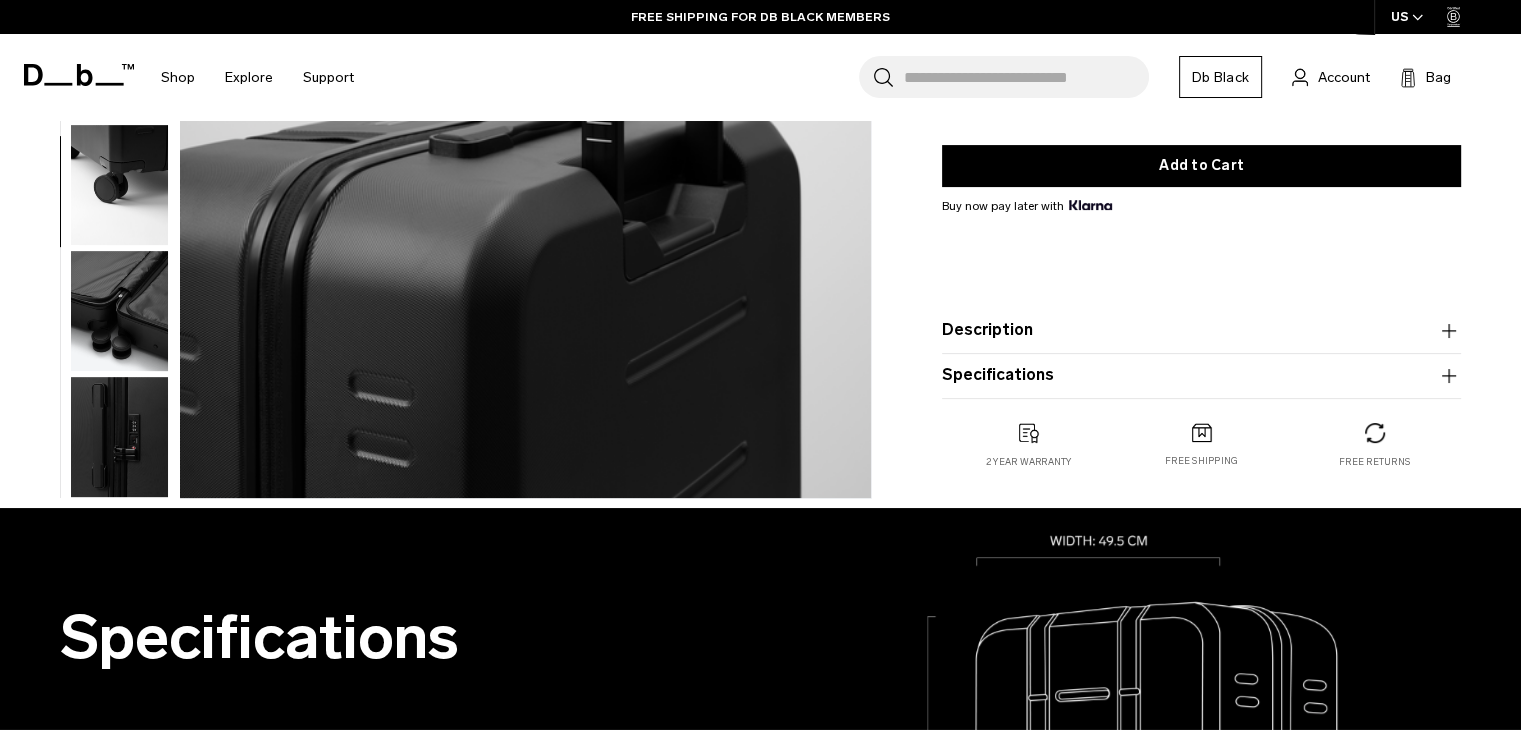 click at bounding box center [119, 311] 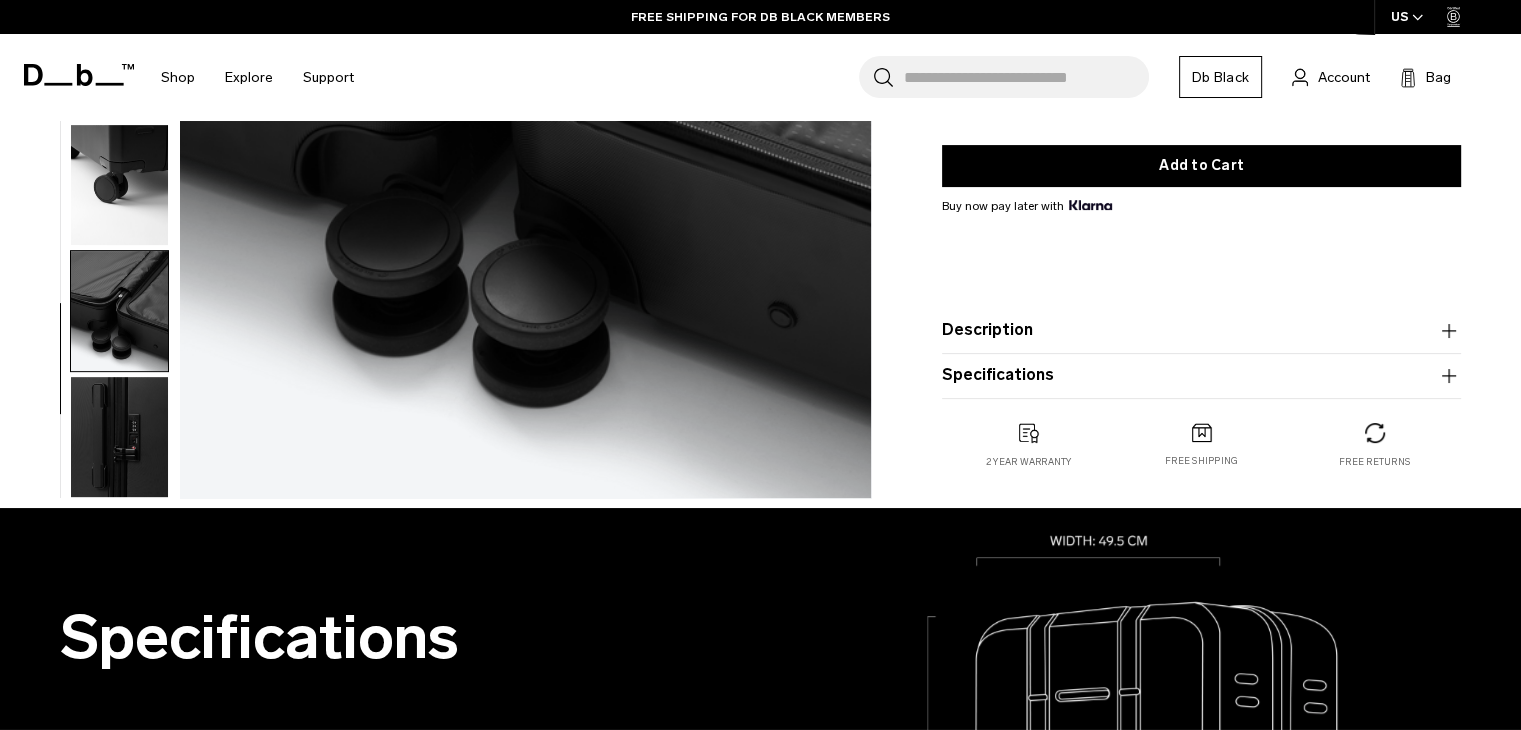 click at bounding box center (119, 437) 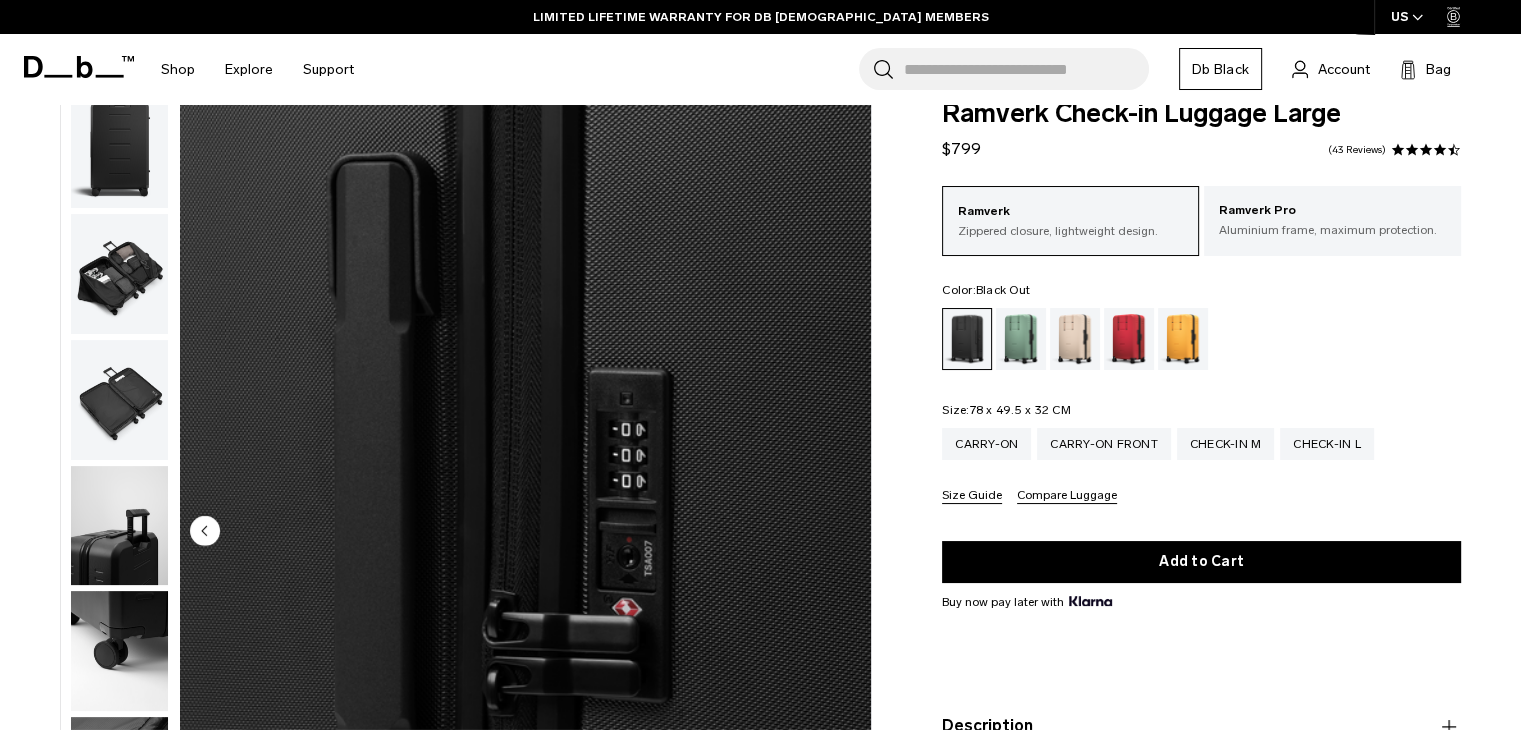 scroll, scrollTop: 0, scrollLeft: 0, axis: both 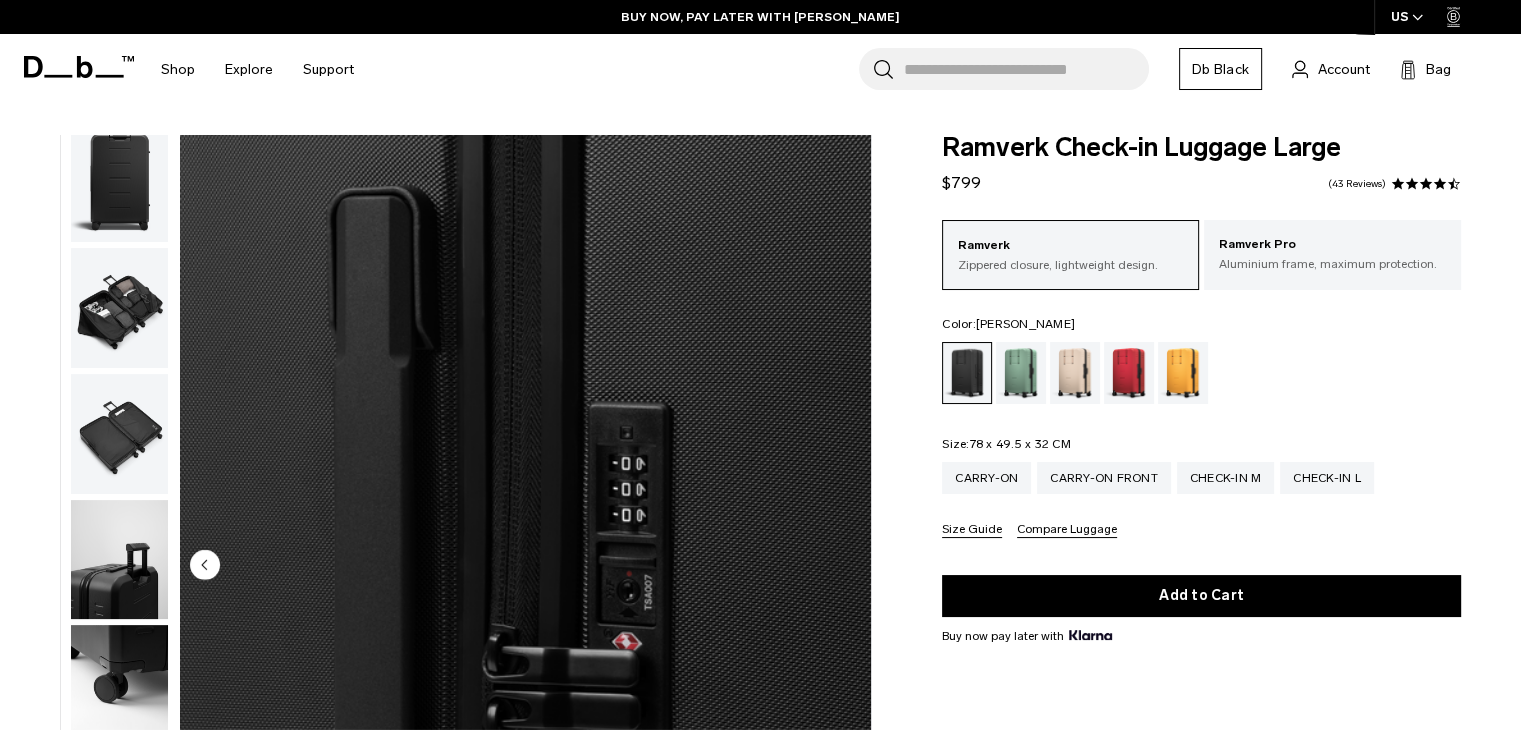 click at bounding box center [1021, 373] 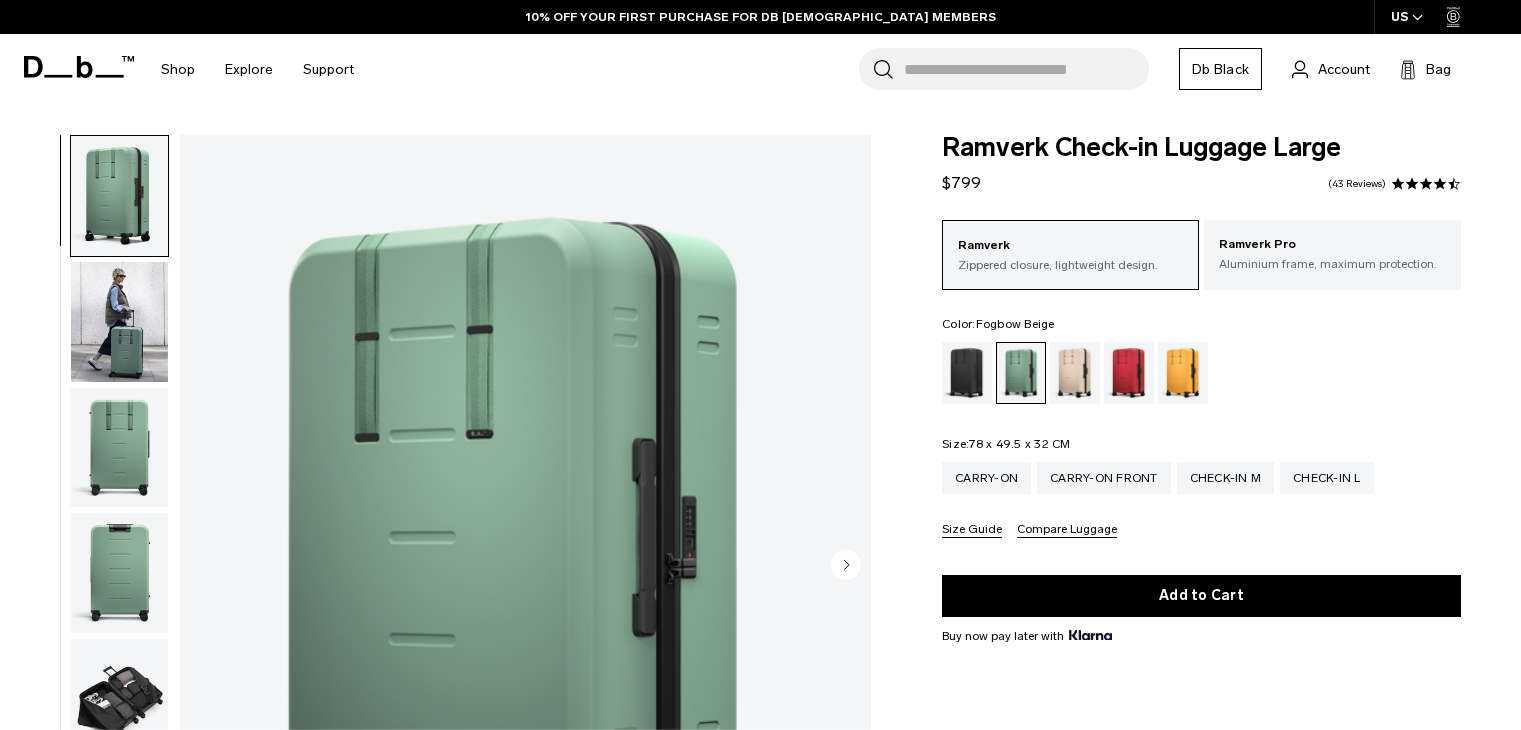 scroll, scrollTop: 0, scrollLeft: 0, axis: both 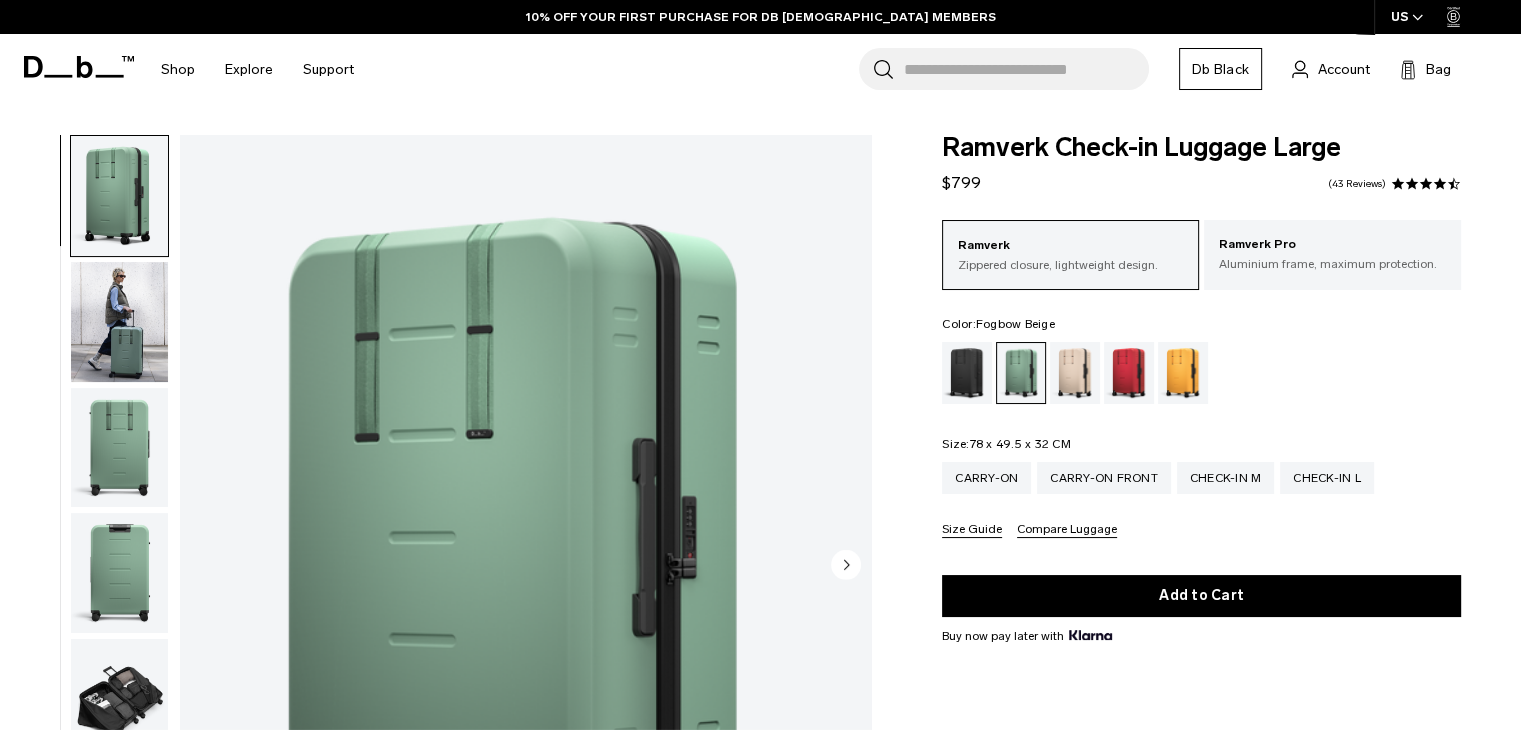 click at bounding box center (1075, 373) 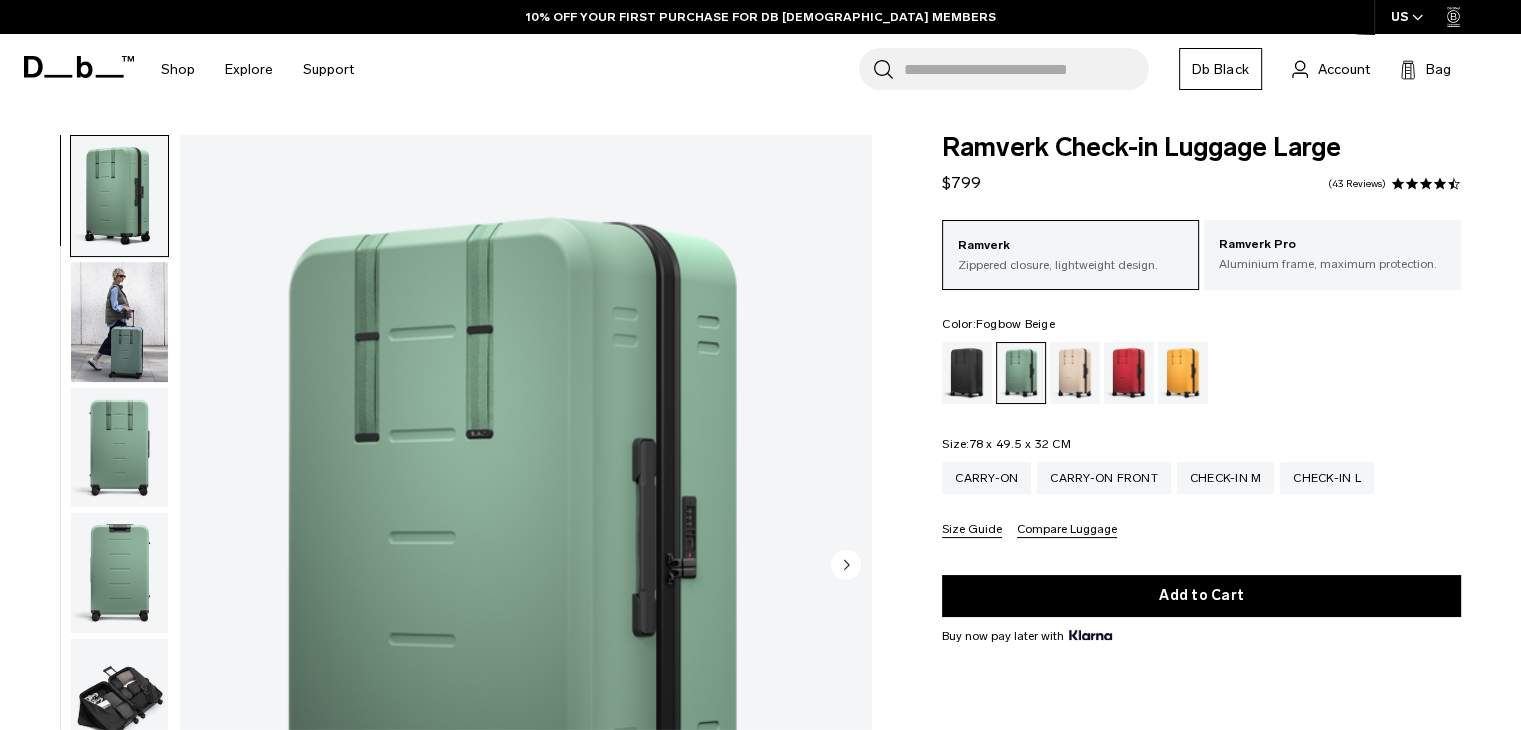 scroll, scrollTop: 0, scrollLeft: 0, axis: both 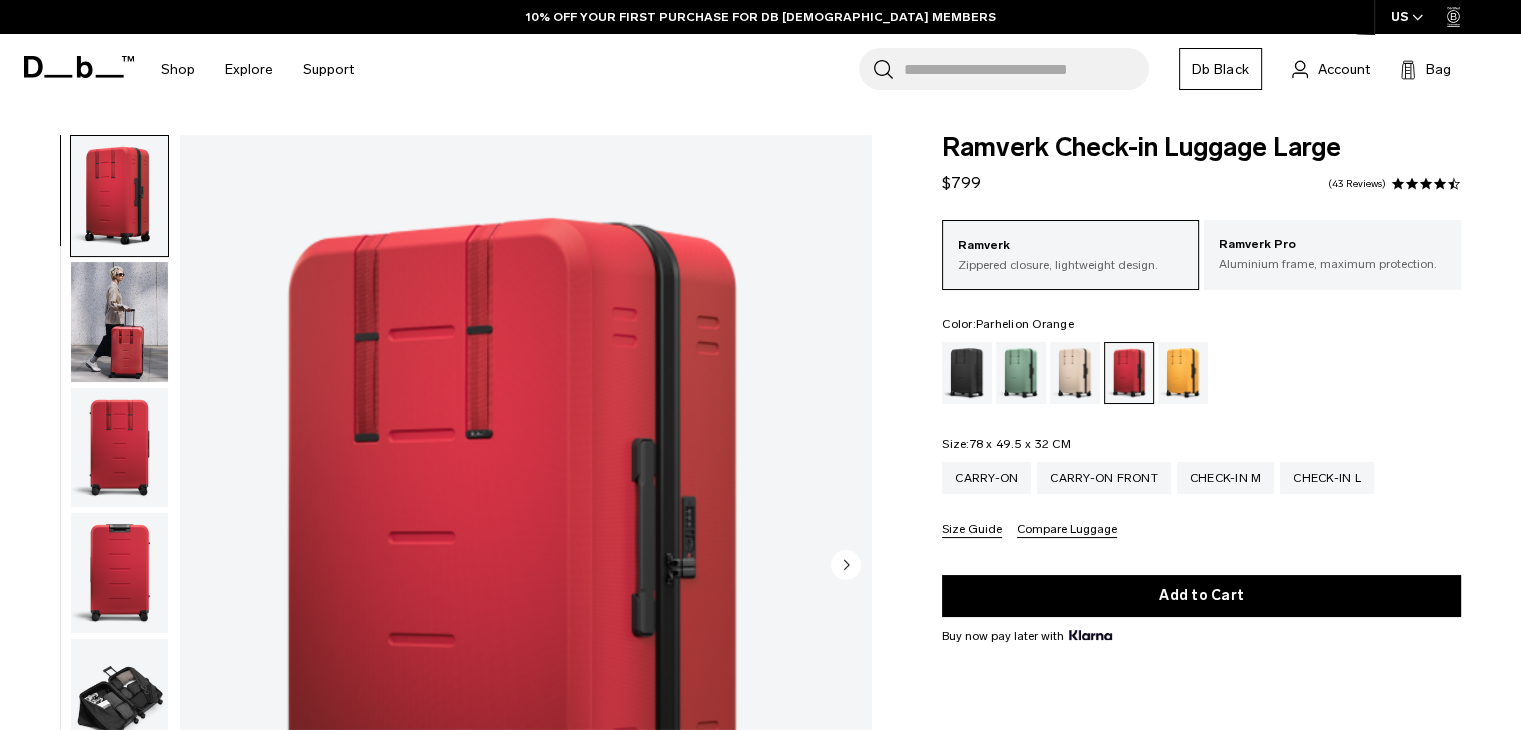 click at bounding box center (1183, 373) 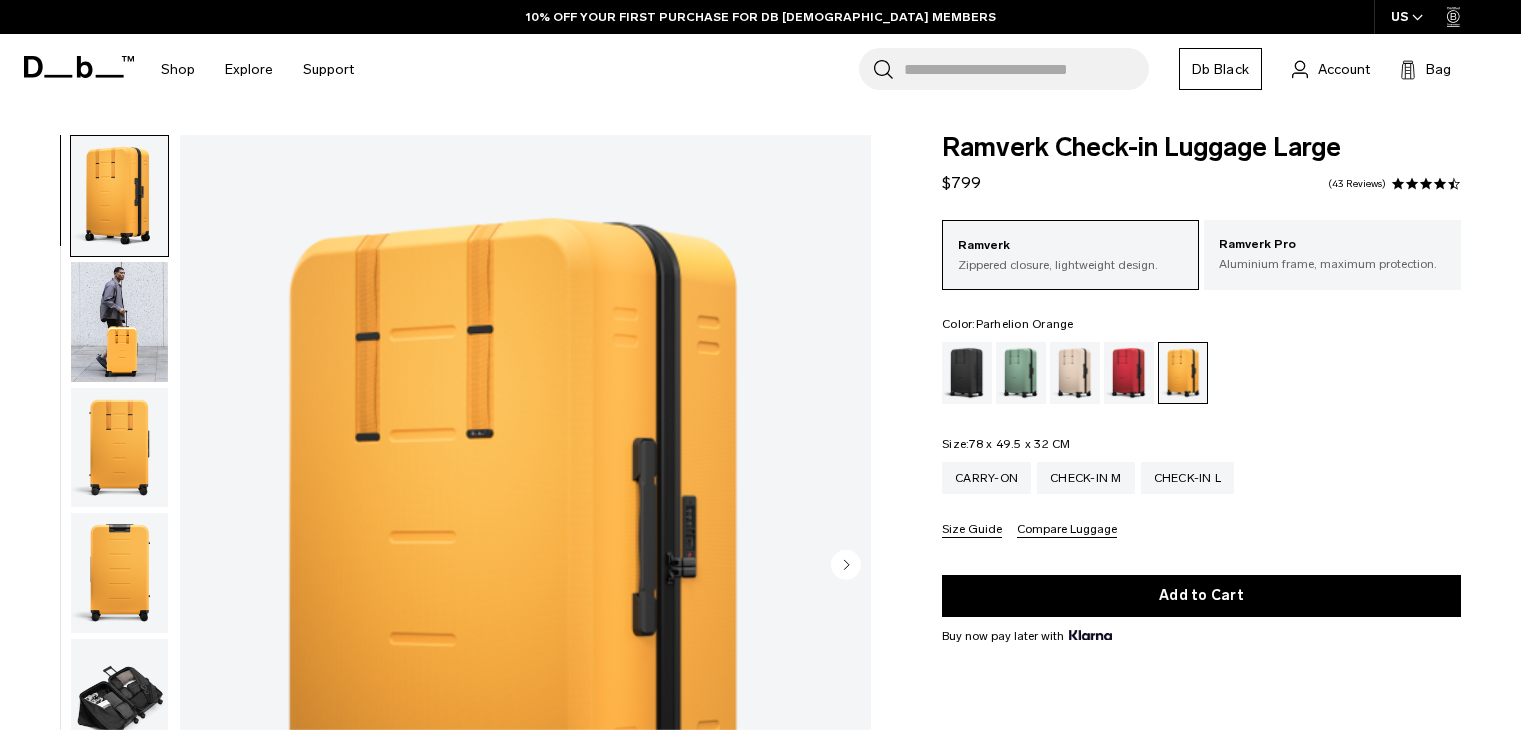scroll, scrollTop: 0, scrollLeft: 0, axis: both 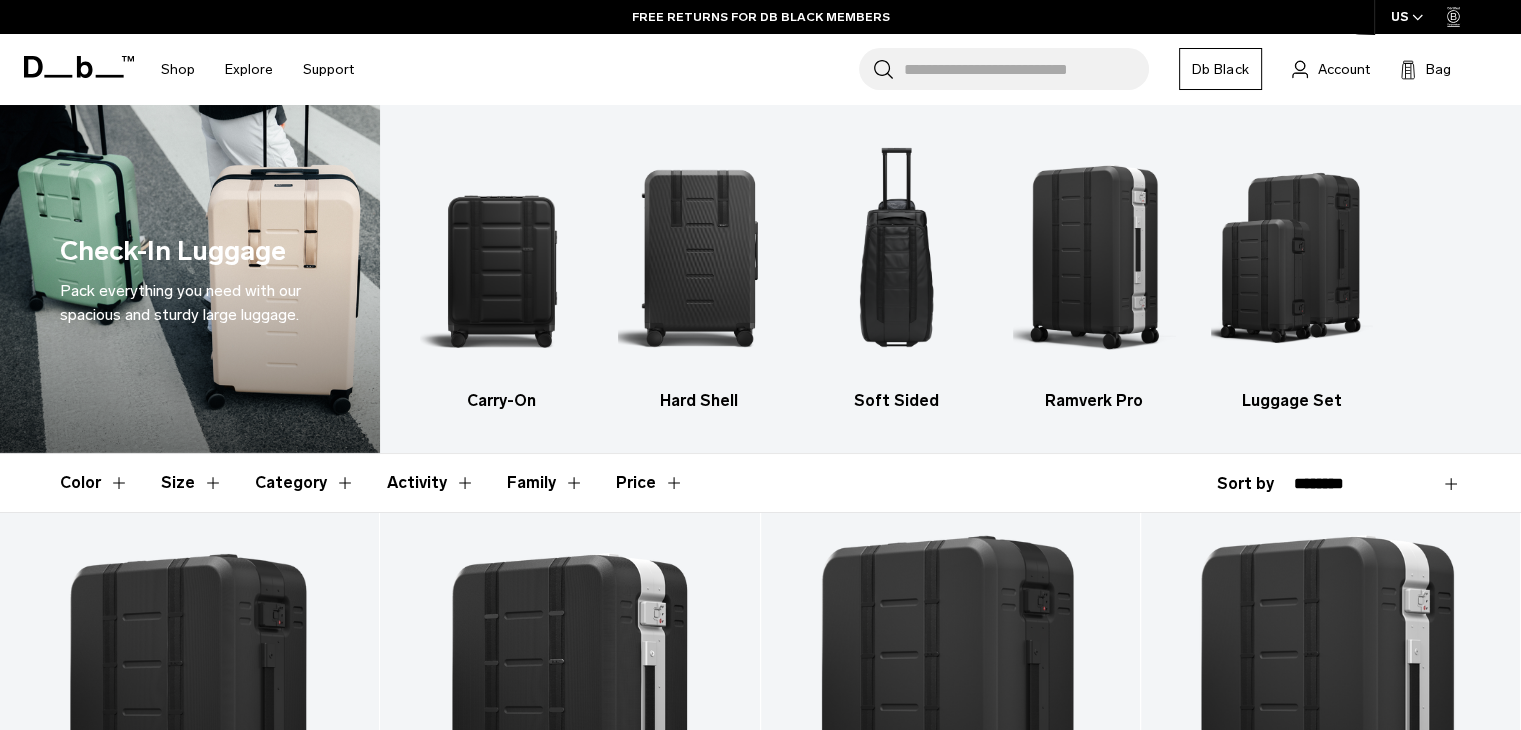 click on "Category" at bounding box center [305, 483] 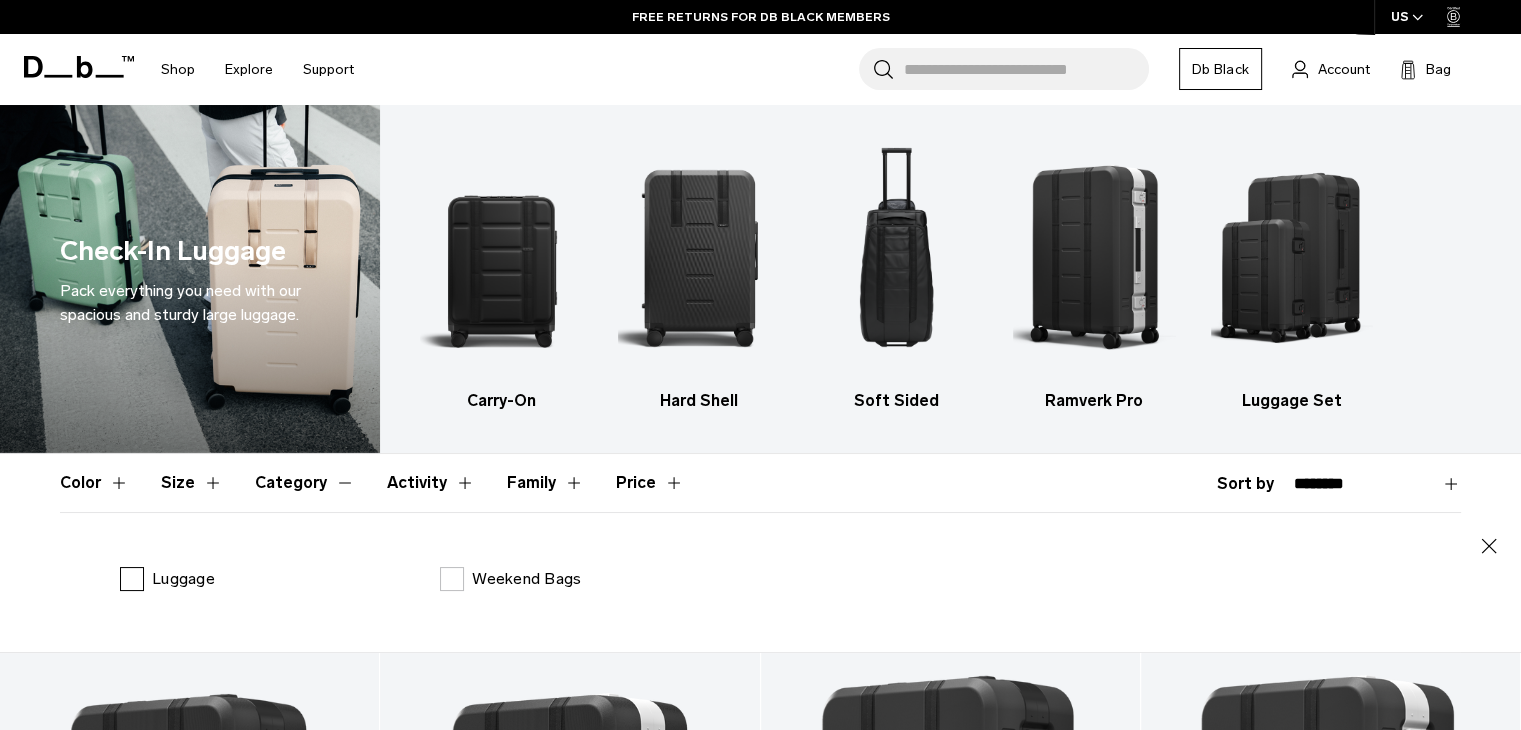 click on "Luggage" at bounding box center [167, 579] 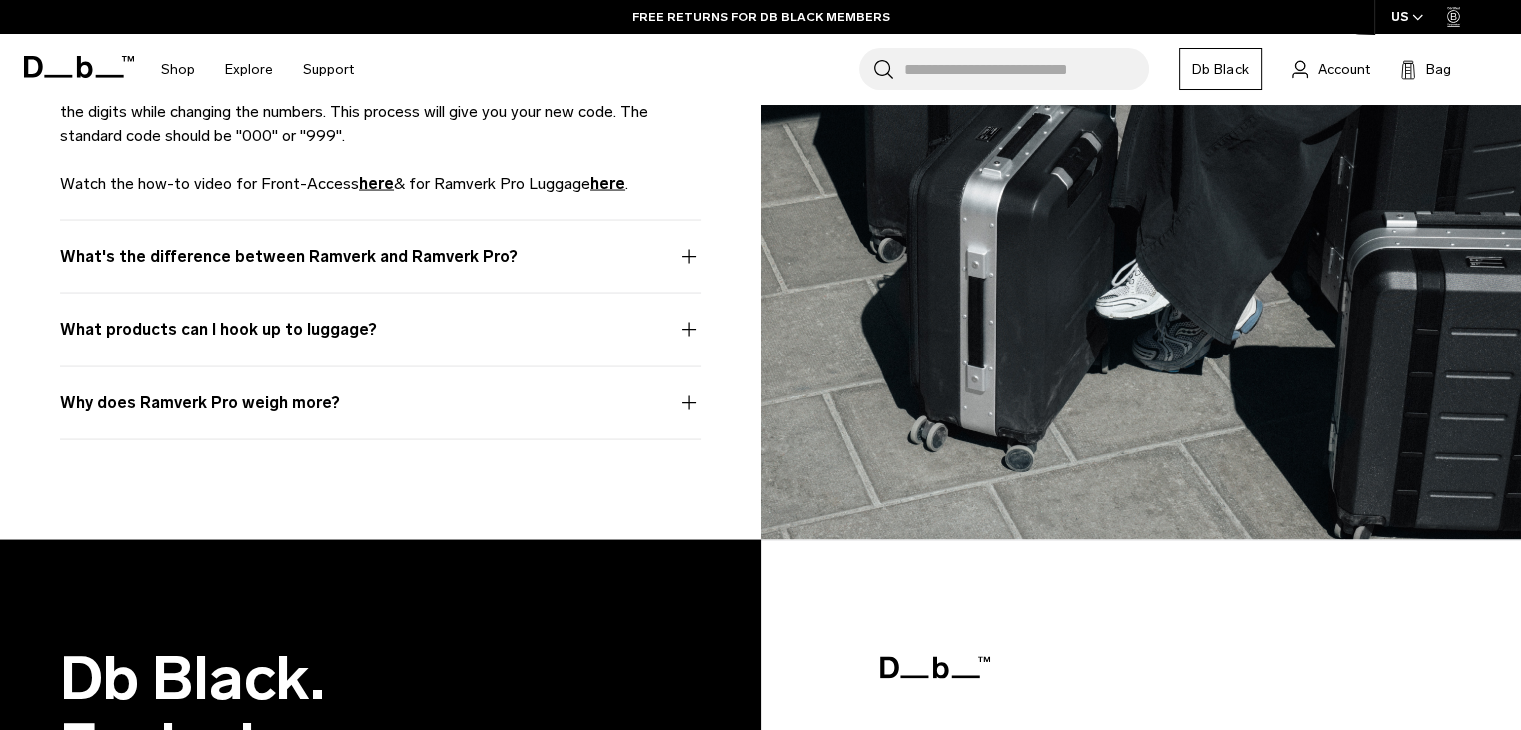 scroll, scrollTop: 0, scrollLeft: 0, axis: both 